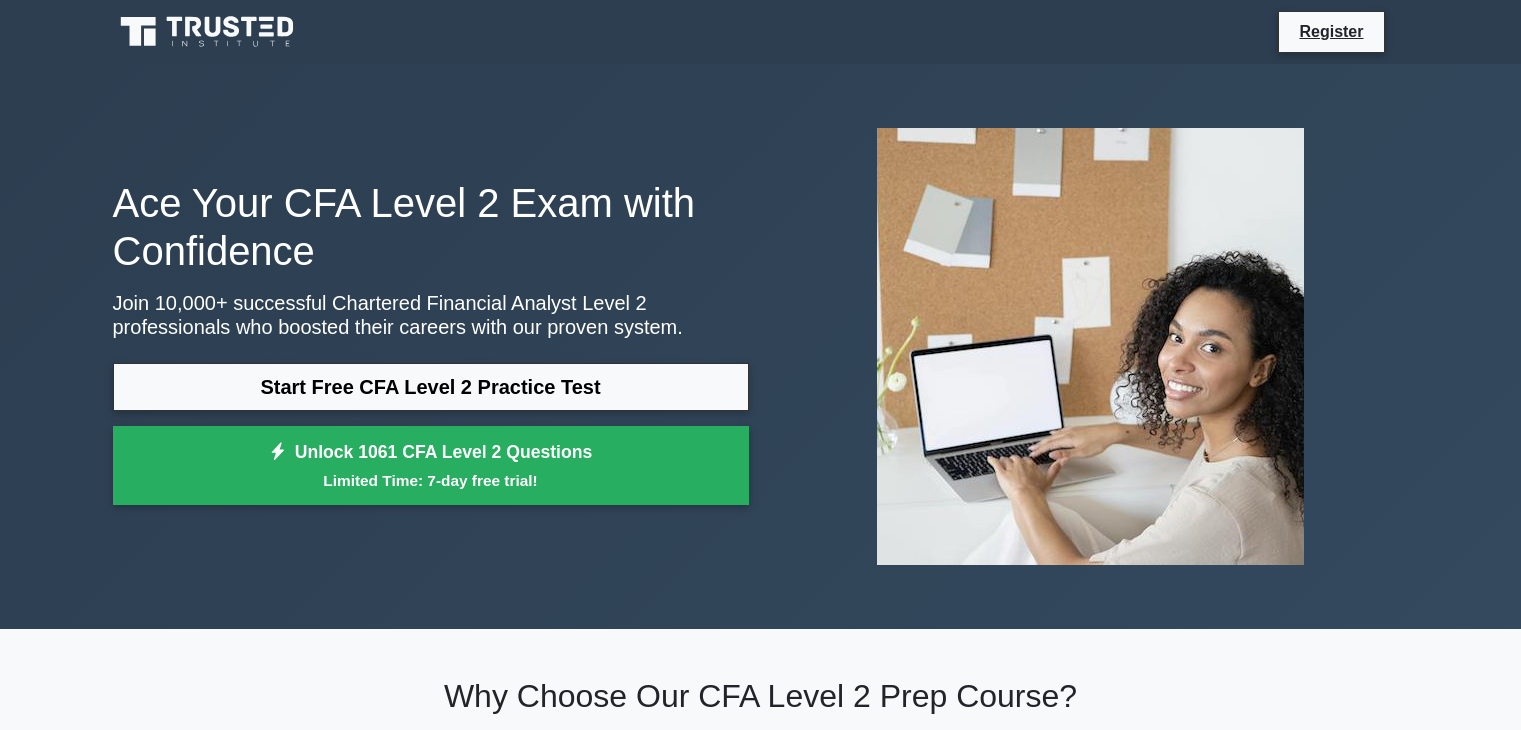 click on "Start Free CFA Level 2 Practice Test" at bounding box center [431, 387] 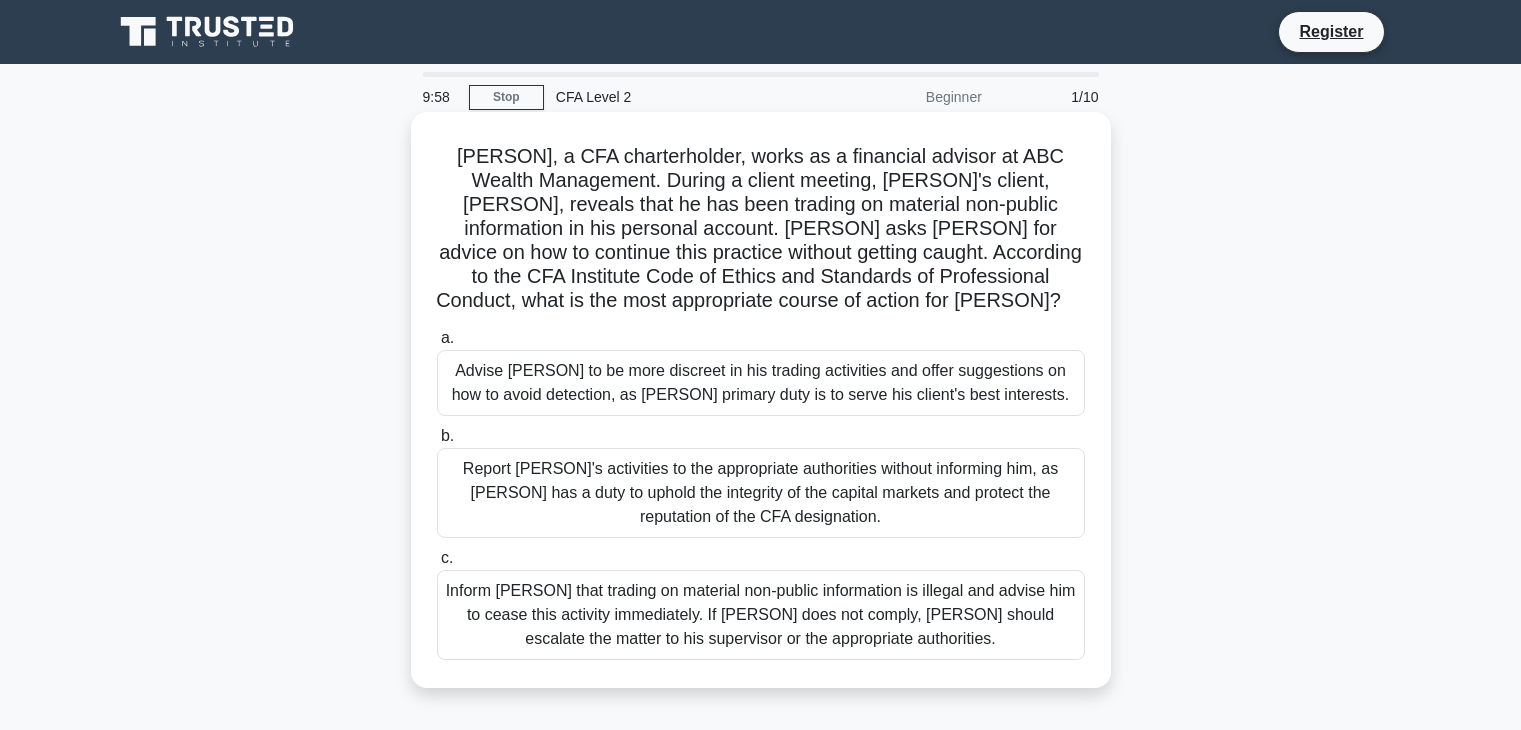 scroll, scrollTop: 0, scrollLeft: 0, axis: both 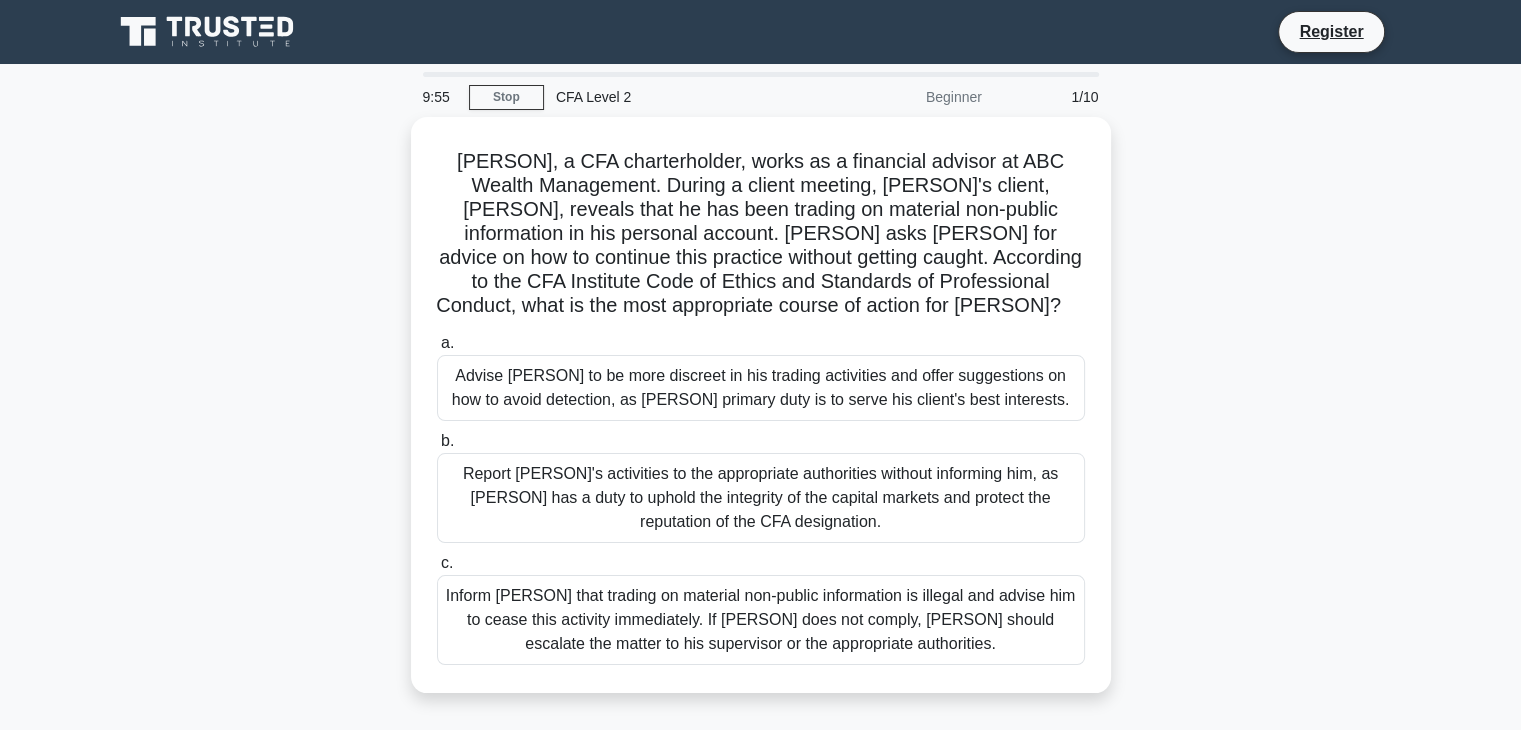 drag, startPoint x: 1526, startPoint y: 274, endPoint x: 1535, endPoint y: 195, distance: 79.51101 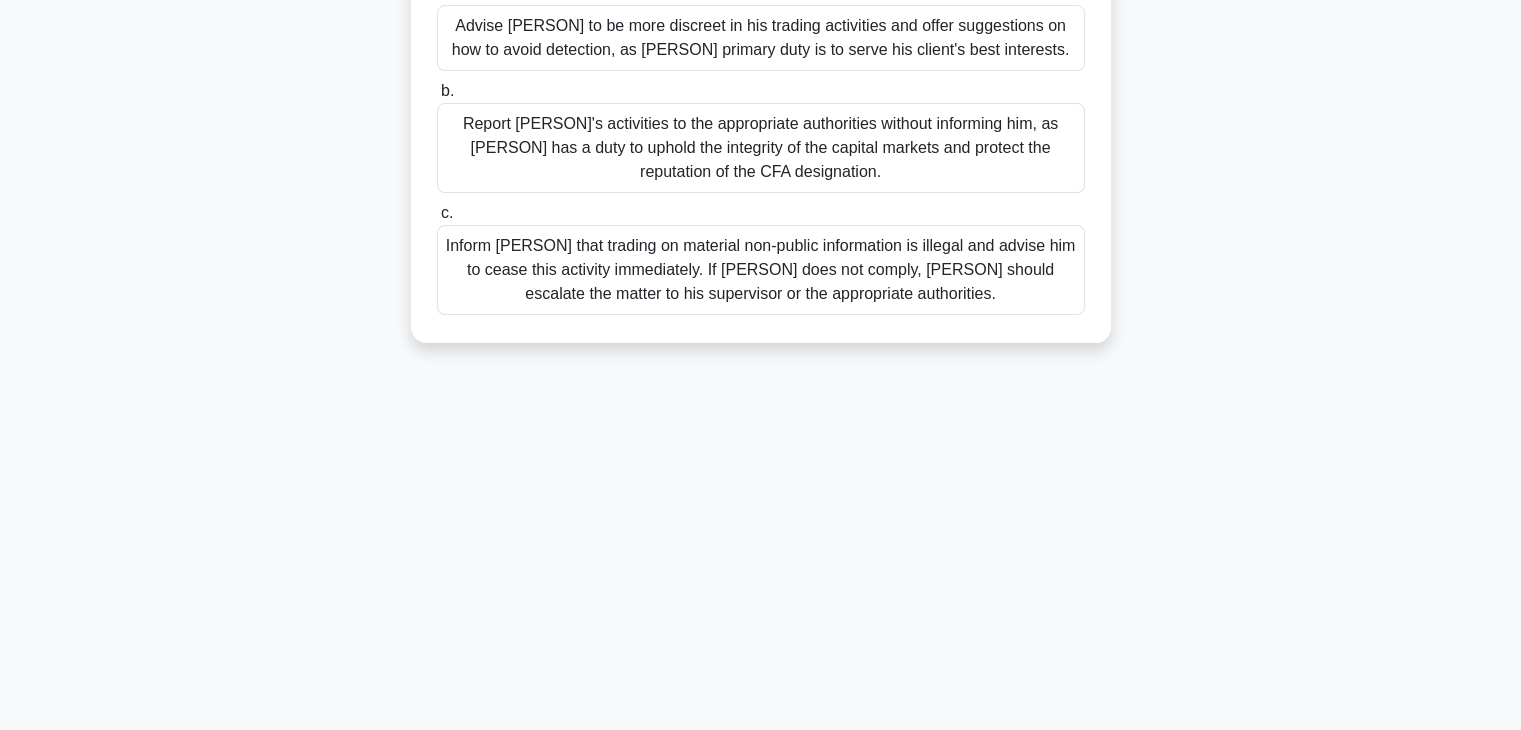 scroll, scrollTop: 0, scrollLeft: 0, axis: both 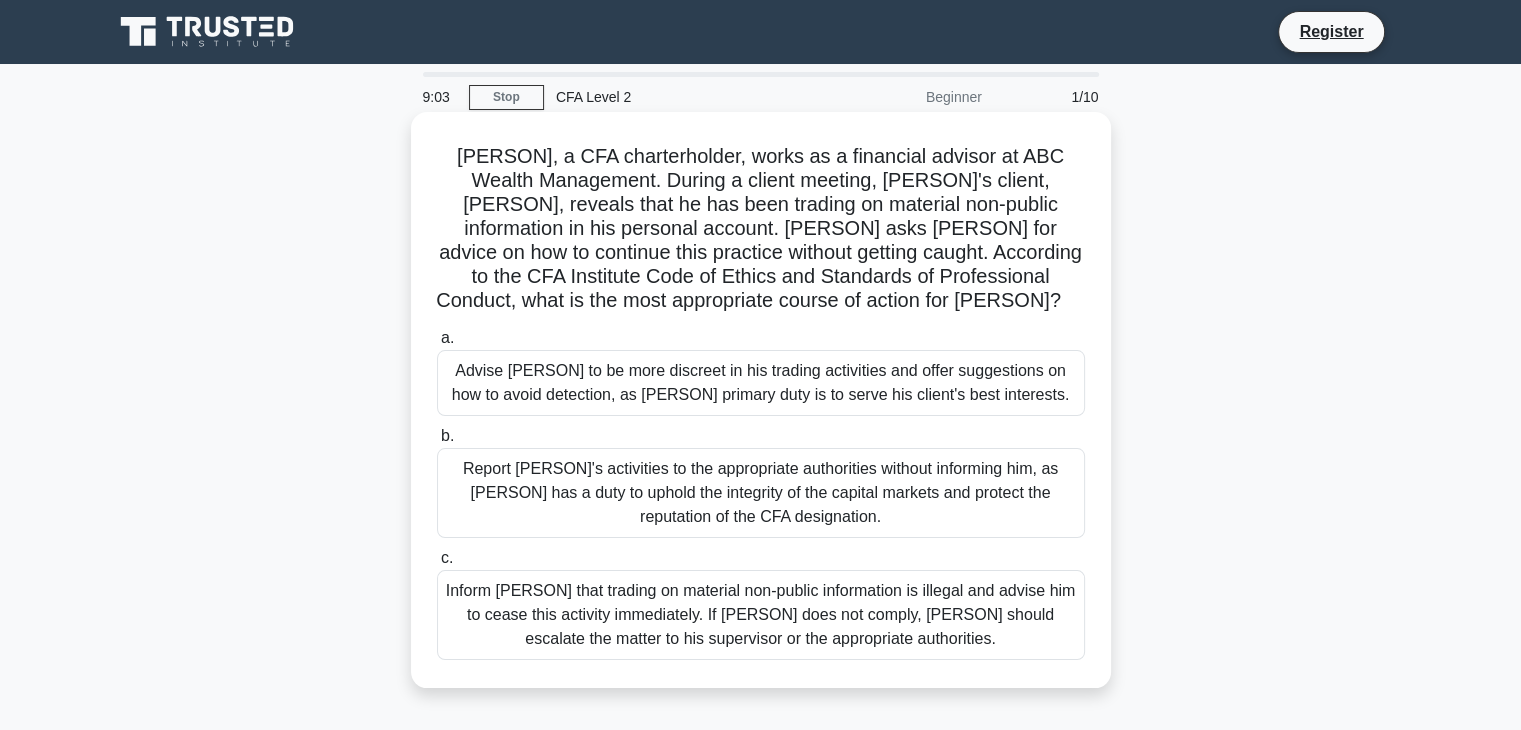 click on "Inform Mr. Johnson that trading on material non-public information is illegal and advise him to cease this activity immediately. If Mr. Johnson does not comply, Daniel should escalate the matter to his supervisor or the appropriate authorities." at bounding box center [761, 615] 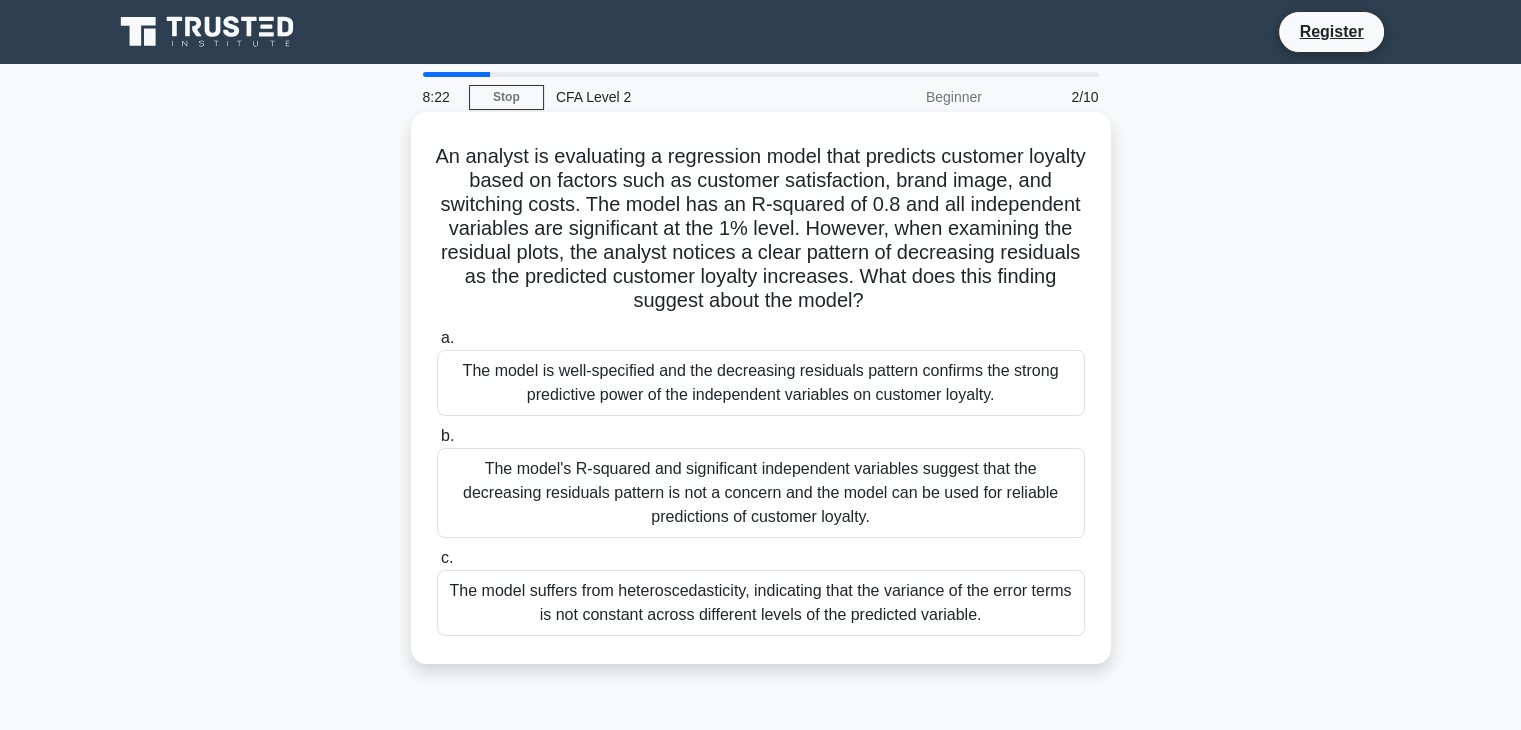 click on "The model suffers from heteroscedasticity, indicating that the variance of the error terms is not constant across different levels of the predicted variable." at bounding box center [761, 603] 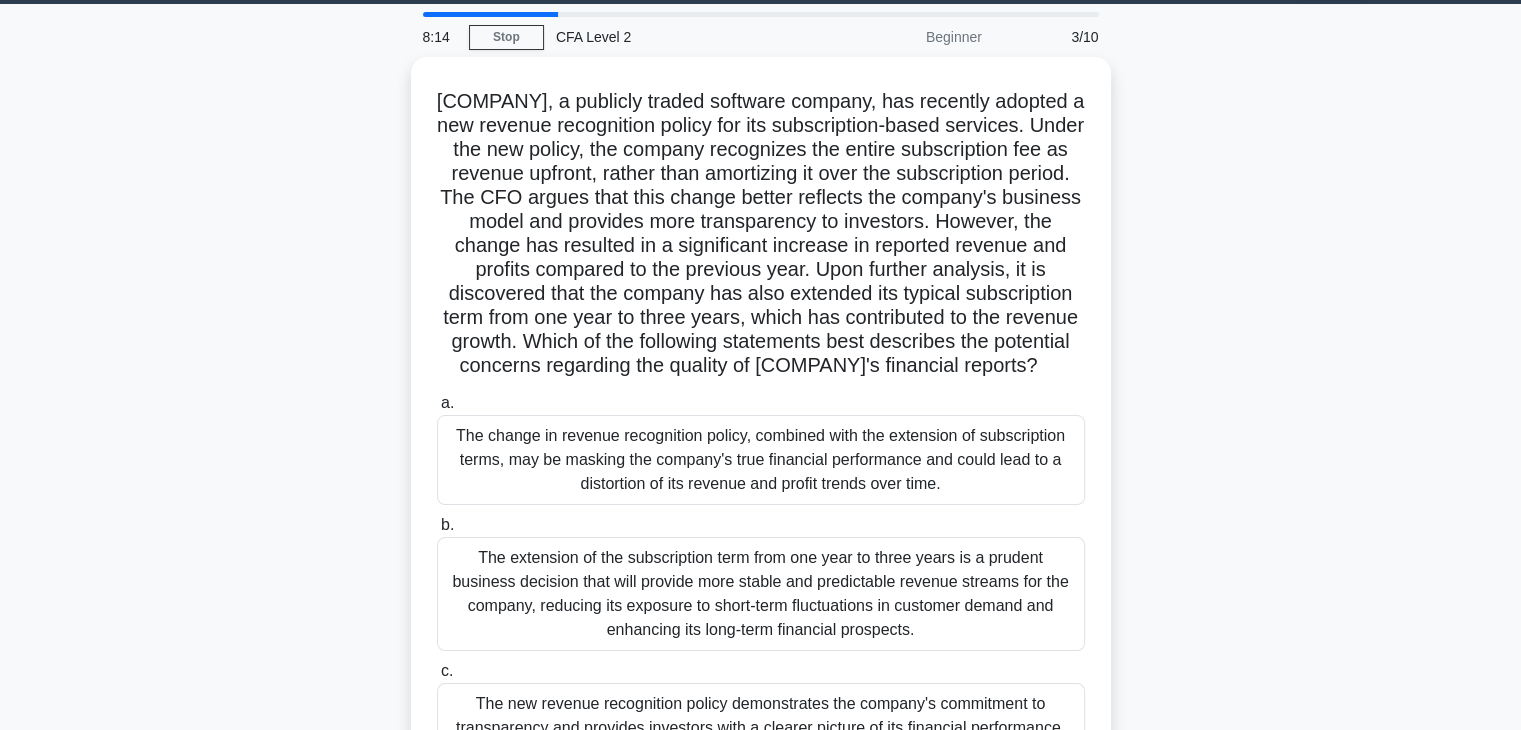 scroll, scrollTop: 60, scrollLeft: 0, axis: vertical 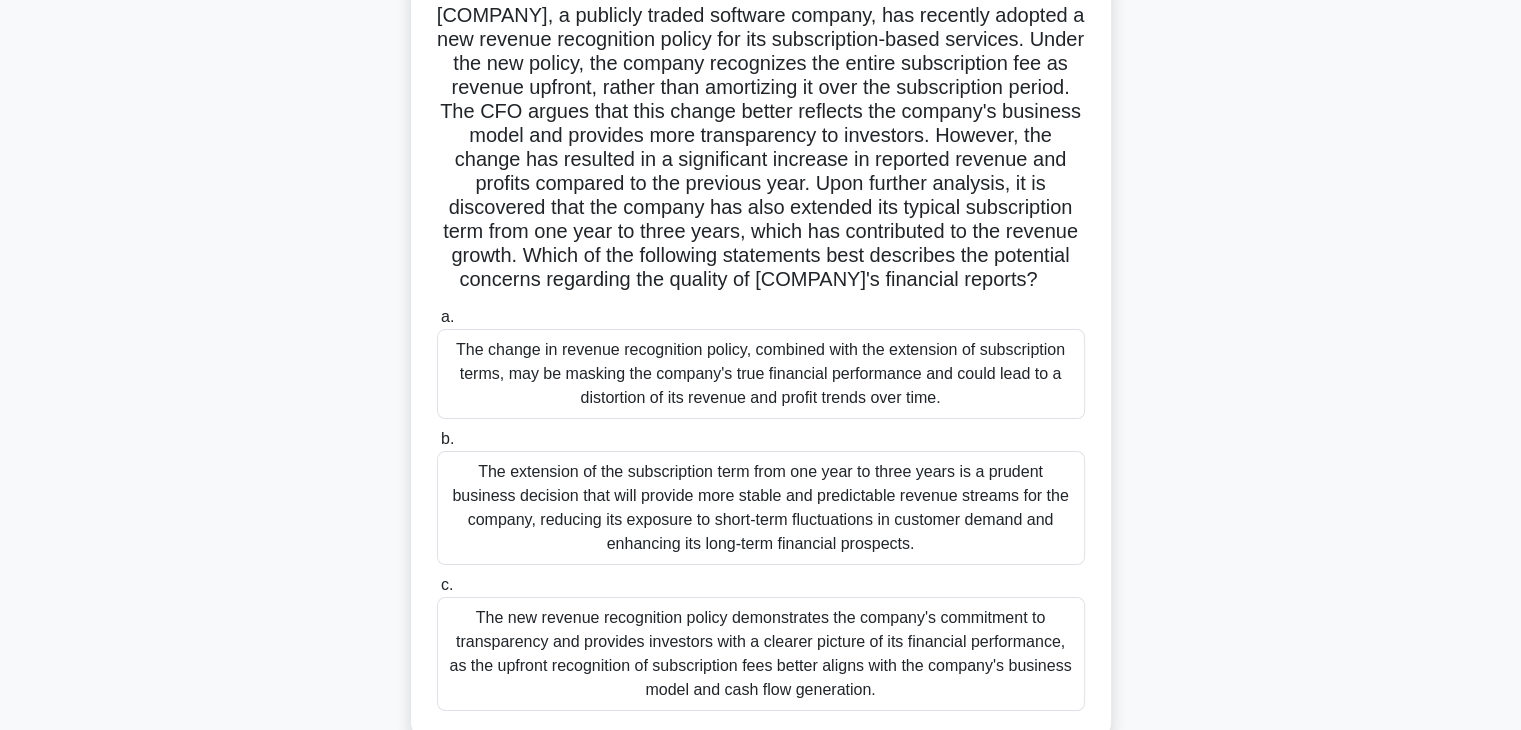 click on "The change in revenue recognition policy, combined with the extension of subscription terms, may be masking the company's true financial performance and could lead to a distortion of its revenue and profit trends over time." at bounding box center (761, 374) 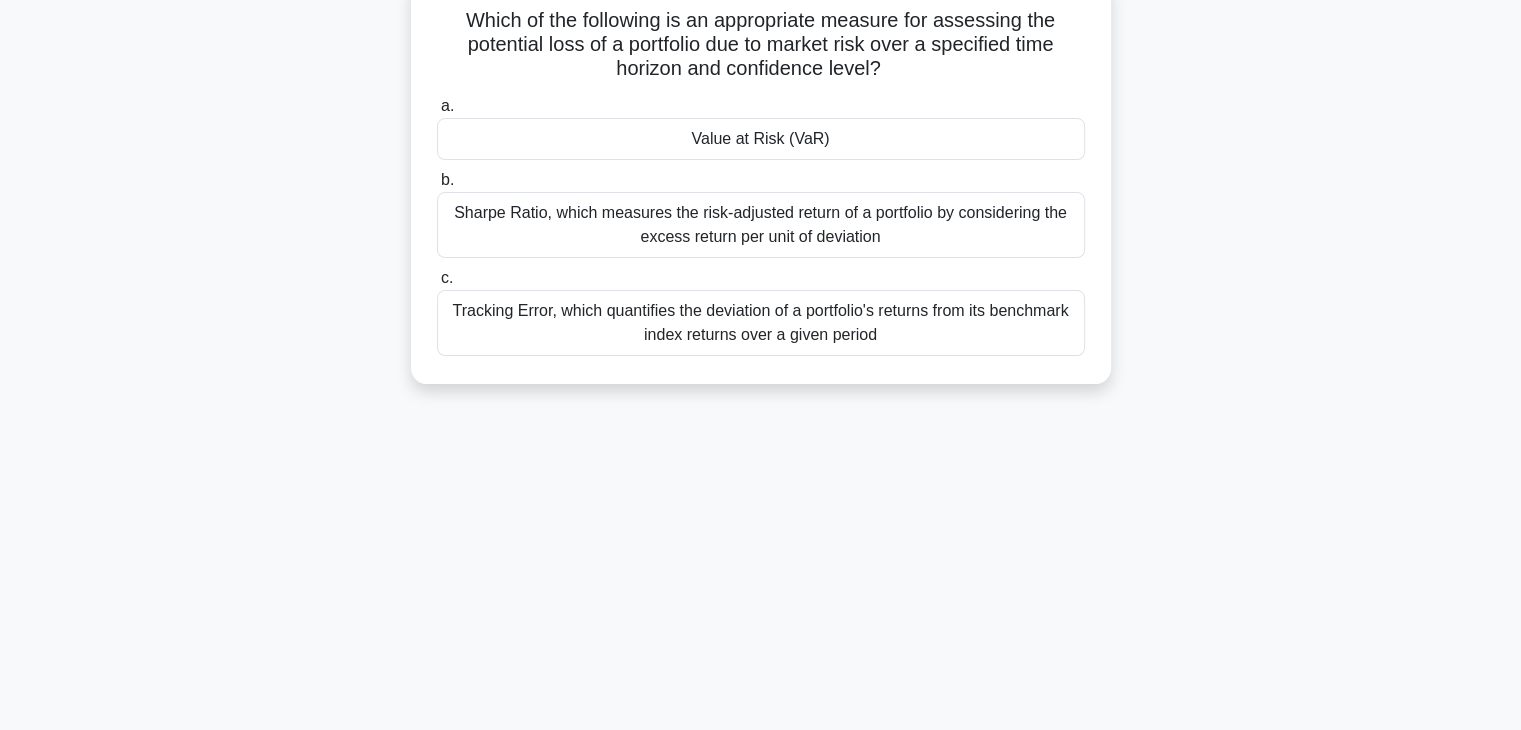 scroll, scrollTop: 0, scrollLeft: 0, axis: both 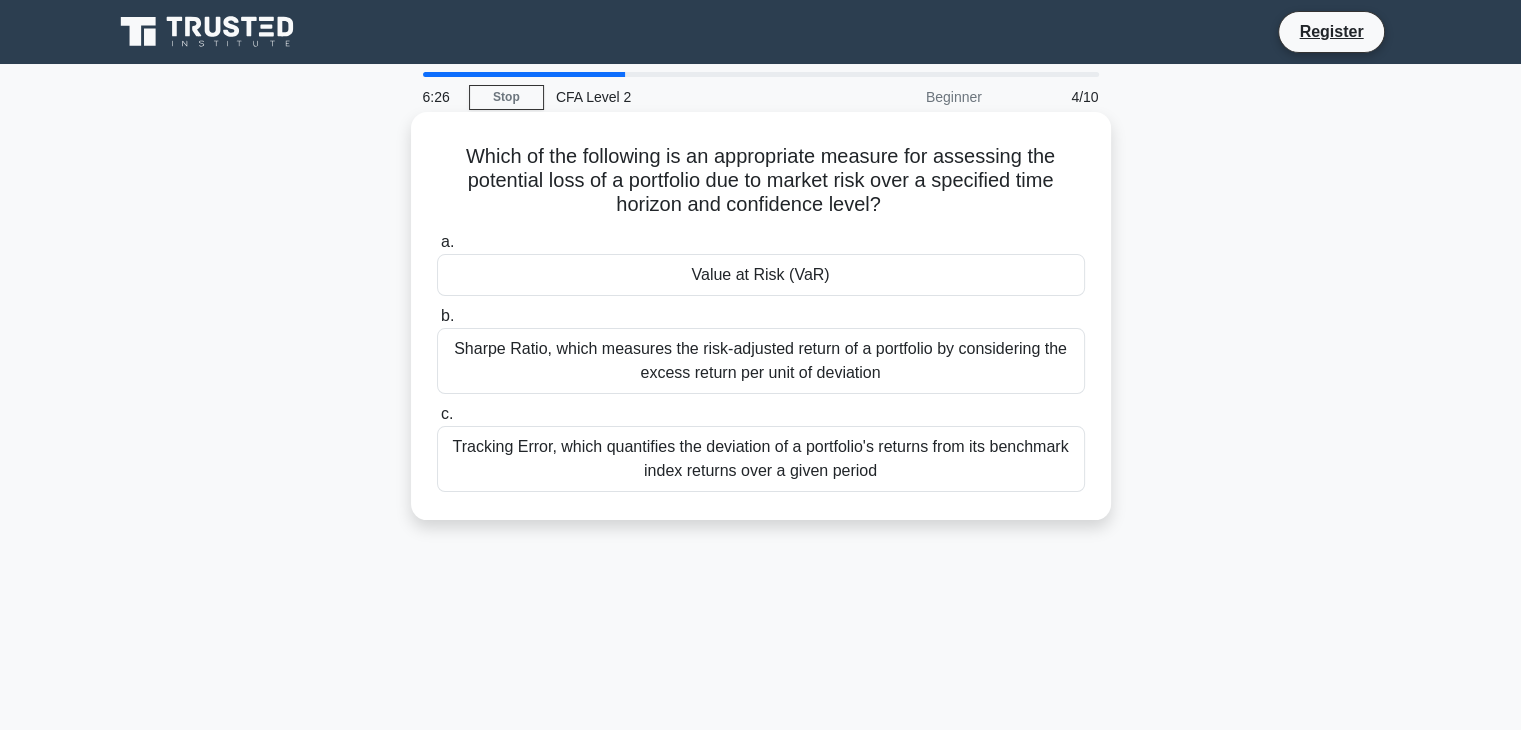 click on "Tracking Error, which quantifies the deviation of a portfolio's returns from its benchmark index returns over a given period" at bounding box center (761, 459) 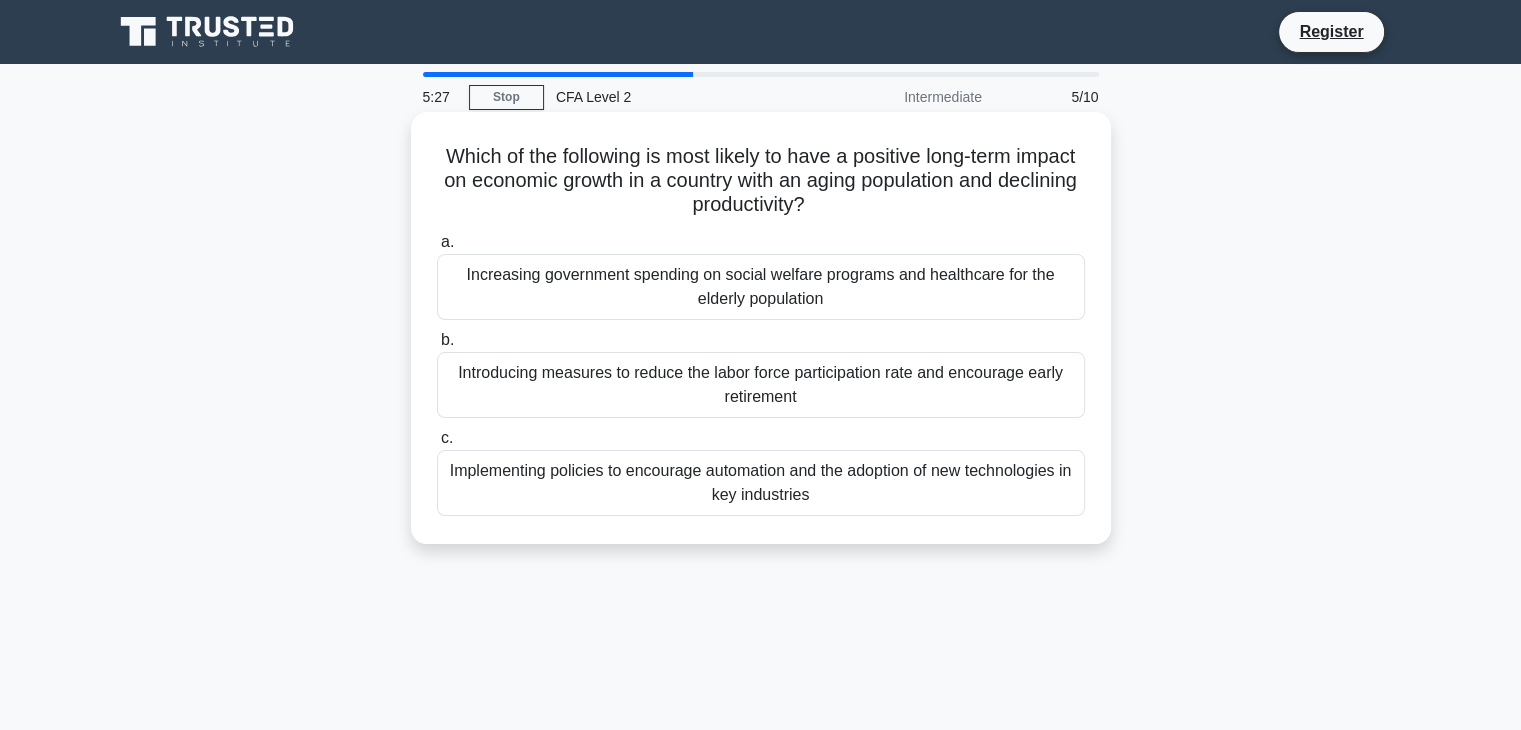 click on "Implementing policies to encourage automation and the adoption of new technologies in key industries" at bounding box center (761, 483) 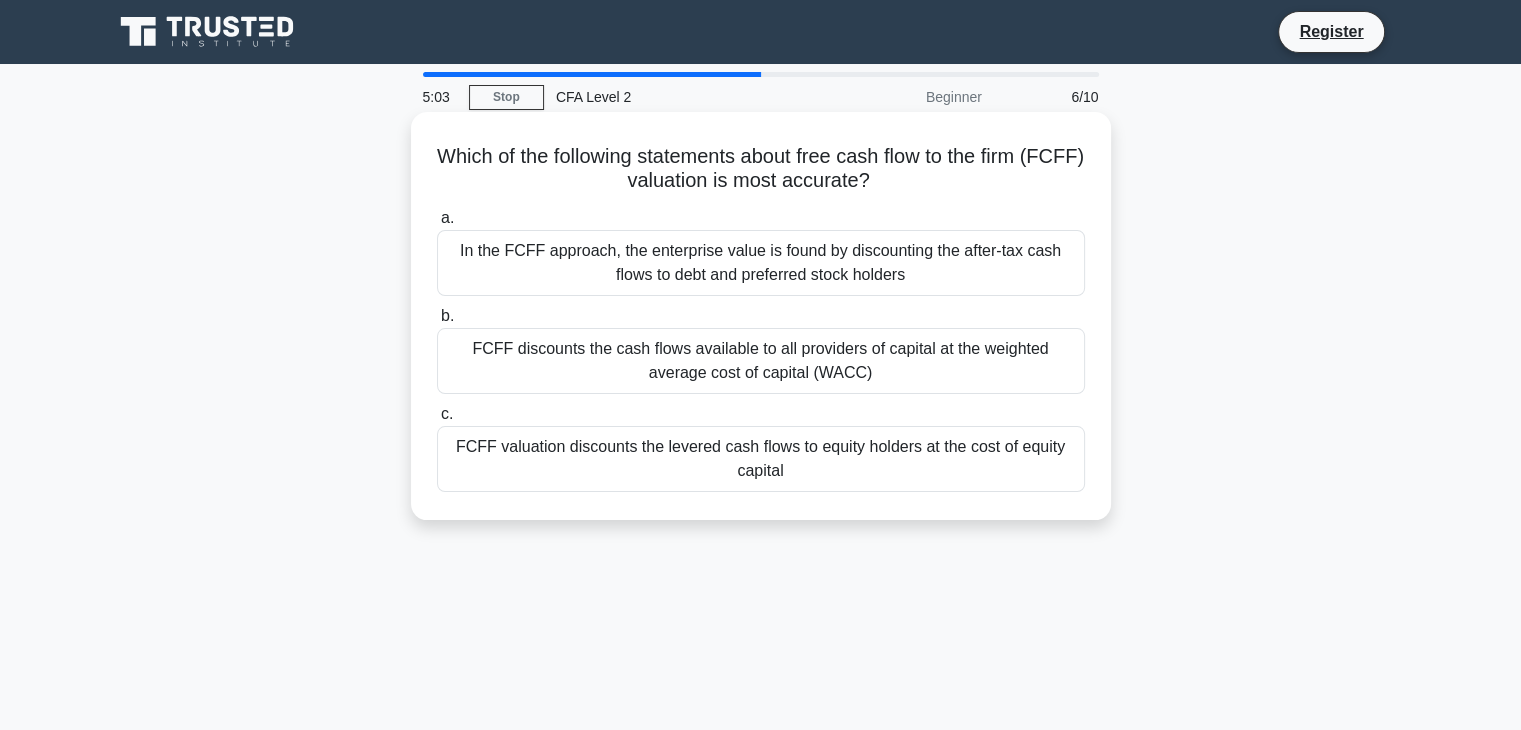 click on "FCFF discounts the cash flows available to all providers of capital at the weighted average cost of capital (WACC)" at bounding box center [761, 361] 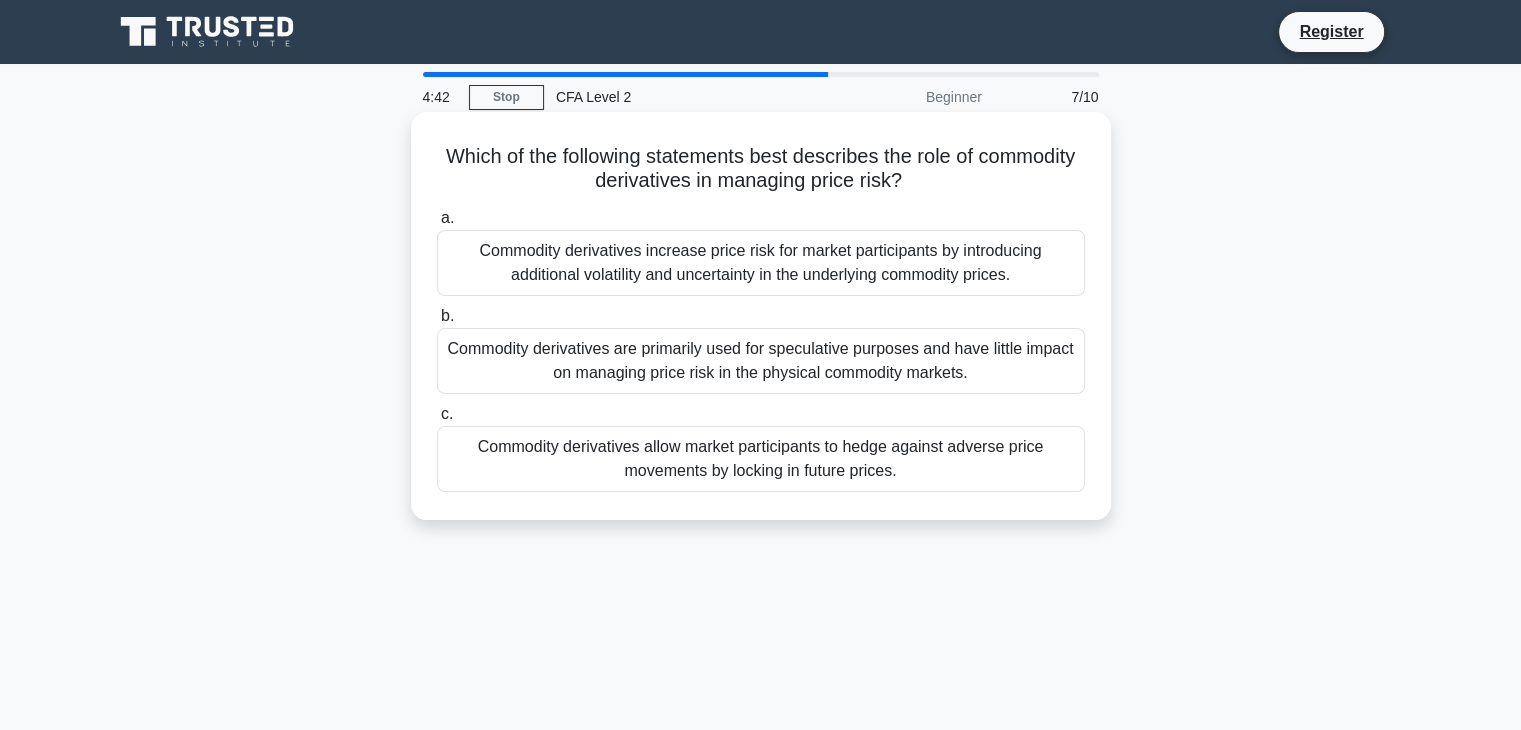 click on "Commodity derivatives allow market participants to hedge against adverse price movements by locking in future prices." at bounding box center [761, 459] 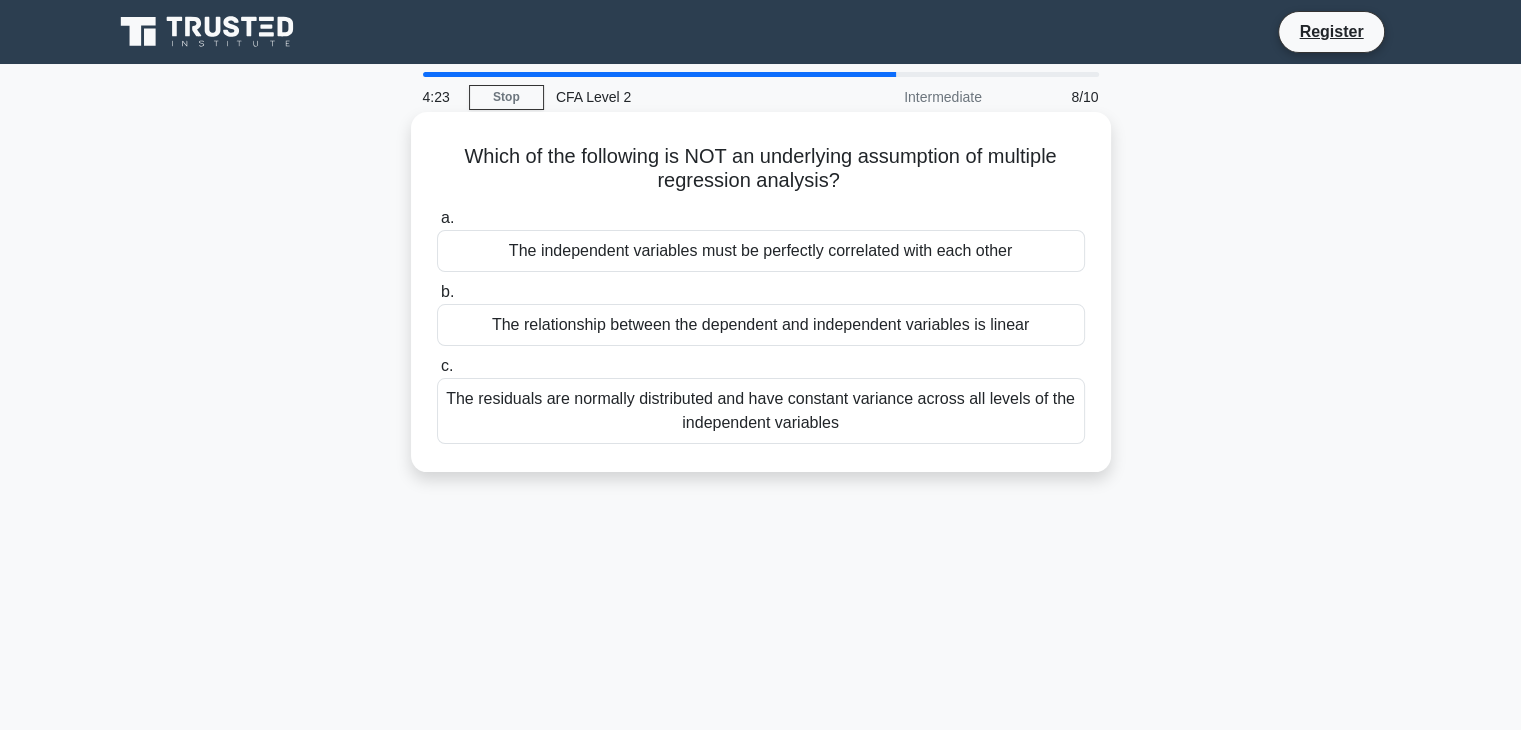 click on "The independent variables must be perfectly correlated with each other" at bounding box center (761, 251) 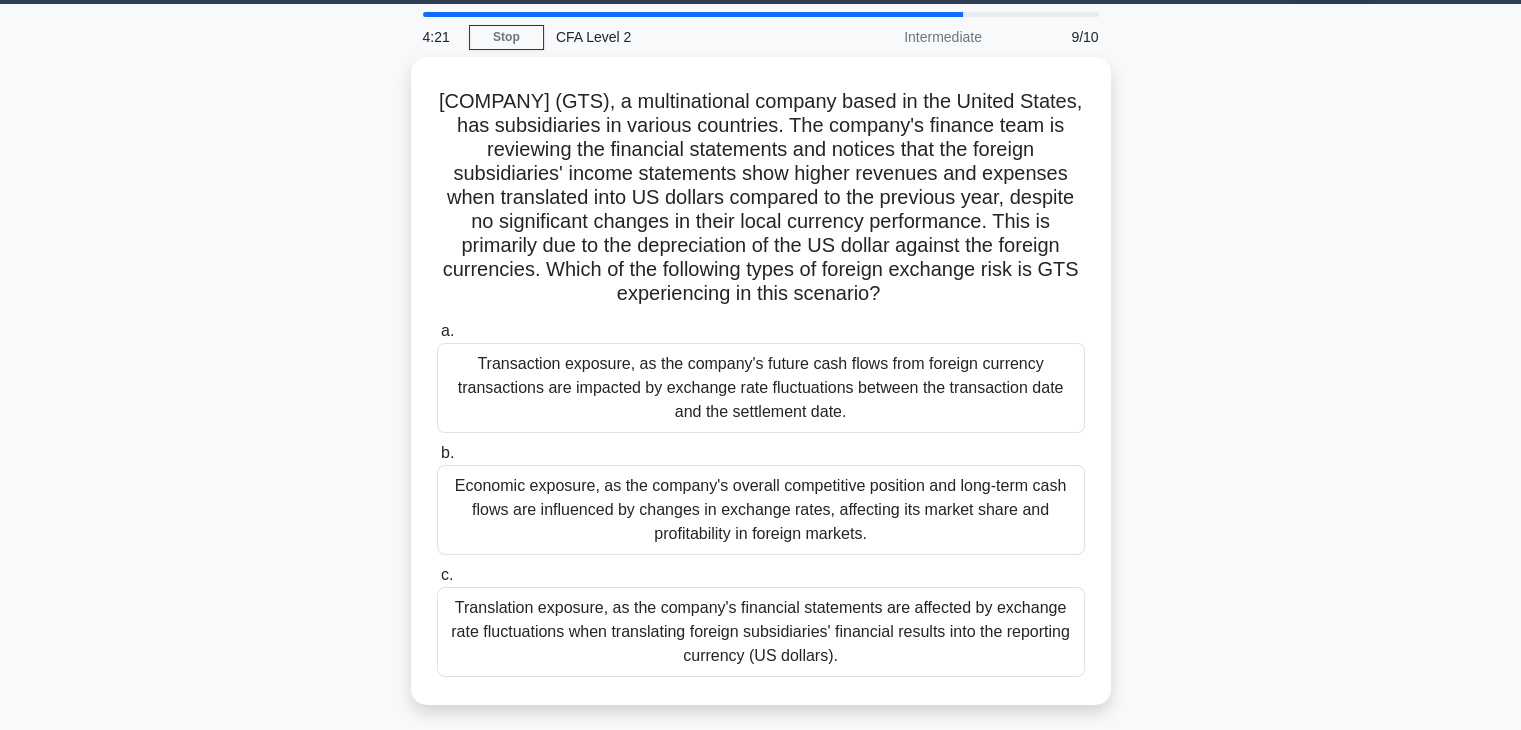 scroll, scrollTop: 83, scrollLeft: 0, axis: vertical 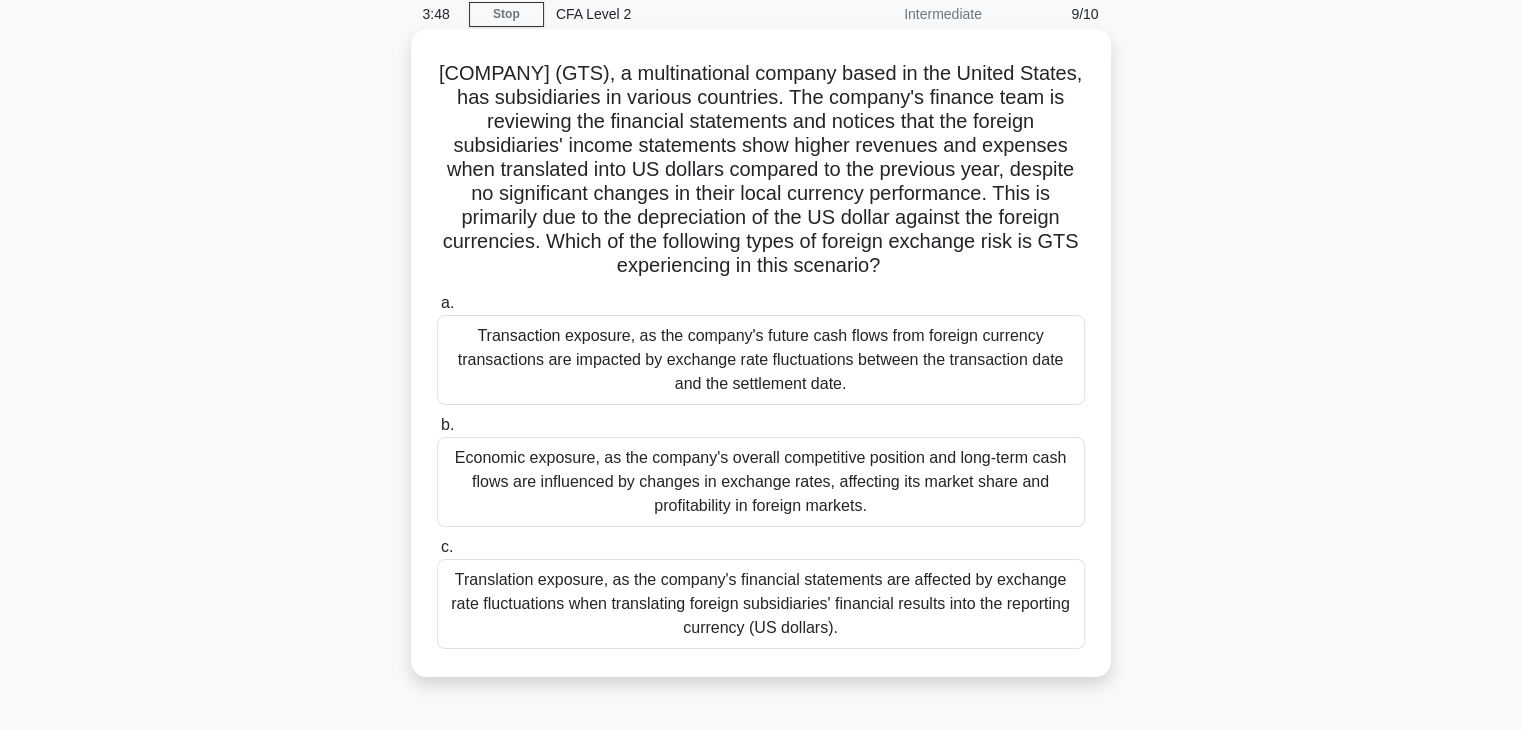 click on "Translation exposure, as the company's financial statements are affected by exchange rate fluctuations when translating foreign subsidiaries' financial results into the reporting currency (US dollars)." at bounding box center [761, 604] 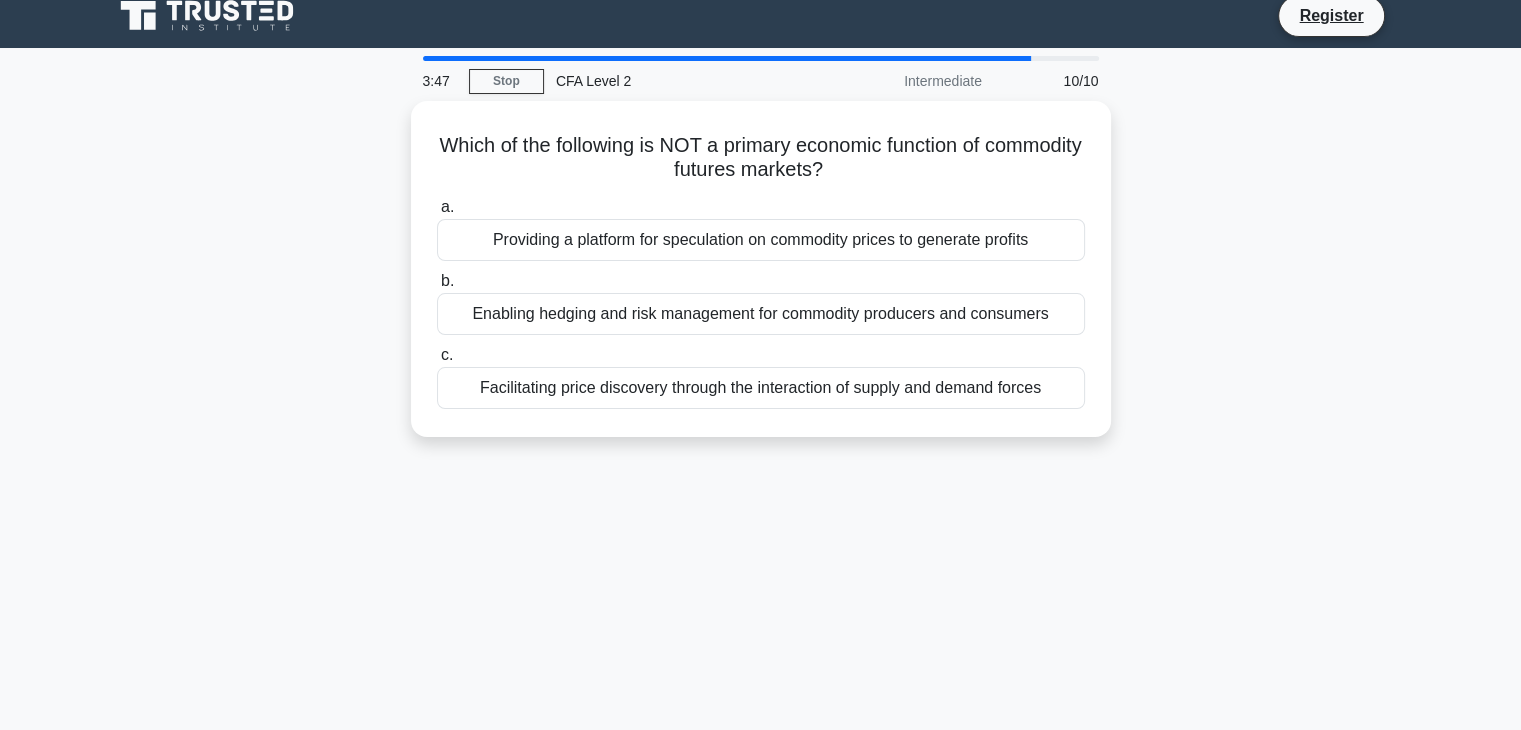 scroll, scrollTop: 0, scrollLeft: 0, axis: both 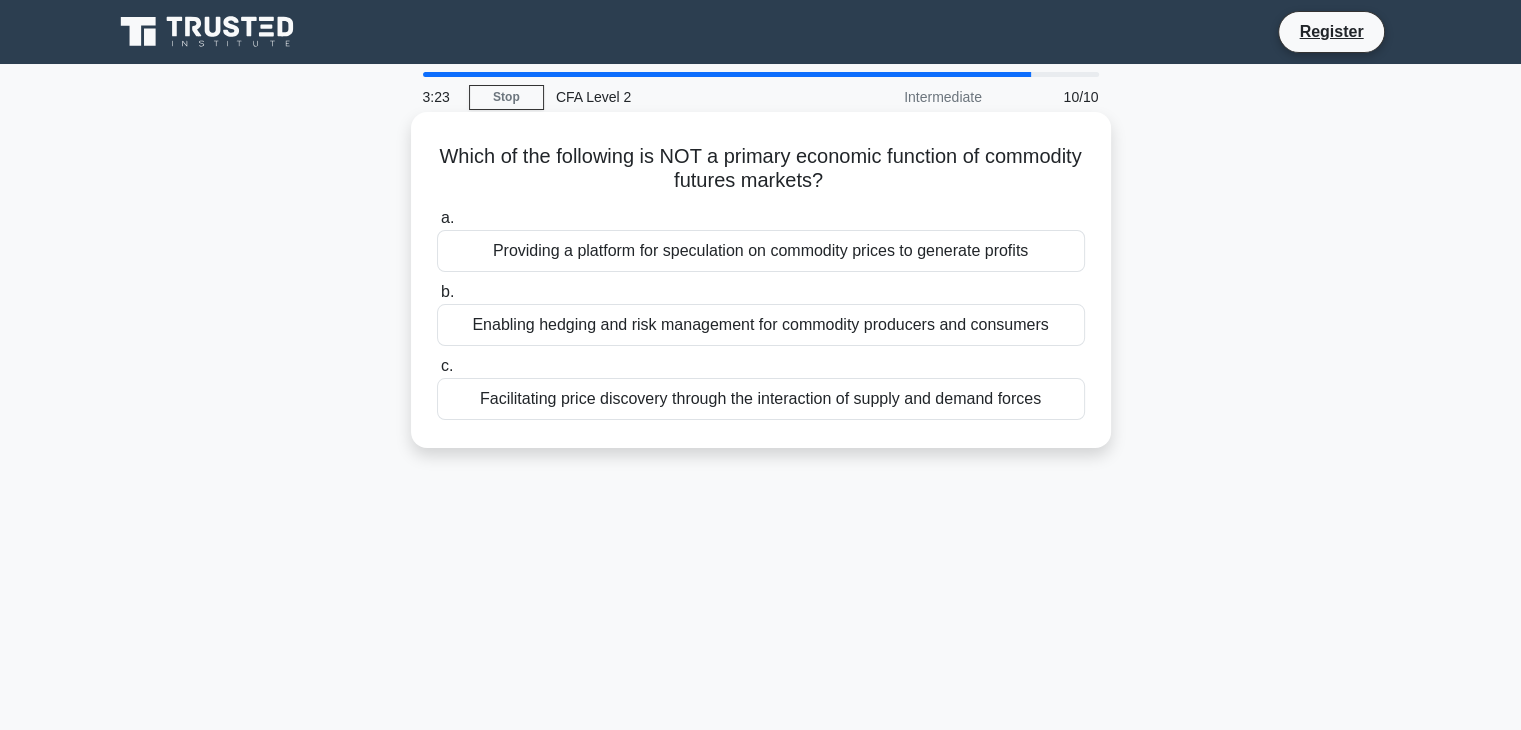 click on "Facilitating price discovery through the interaction of supply and demand forces" at bounding box center [761, 399] 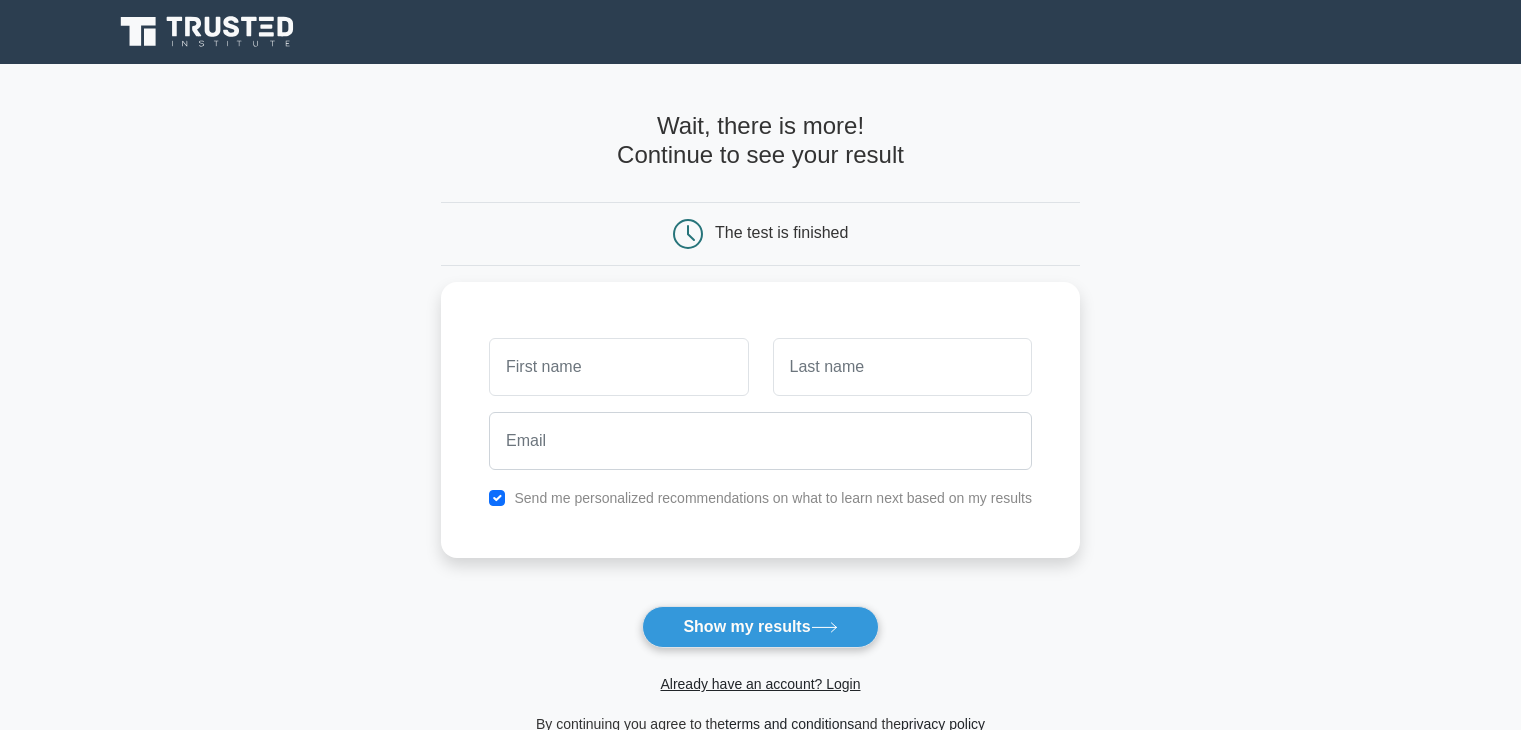 scroll, scrollTop: 0, scrollLeft: 0, axis: both 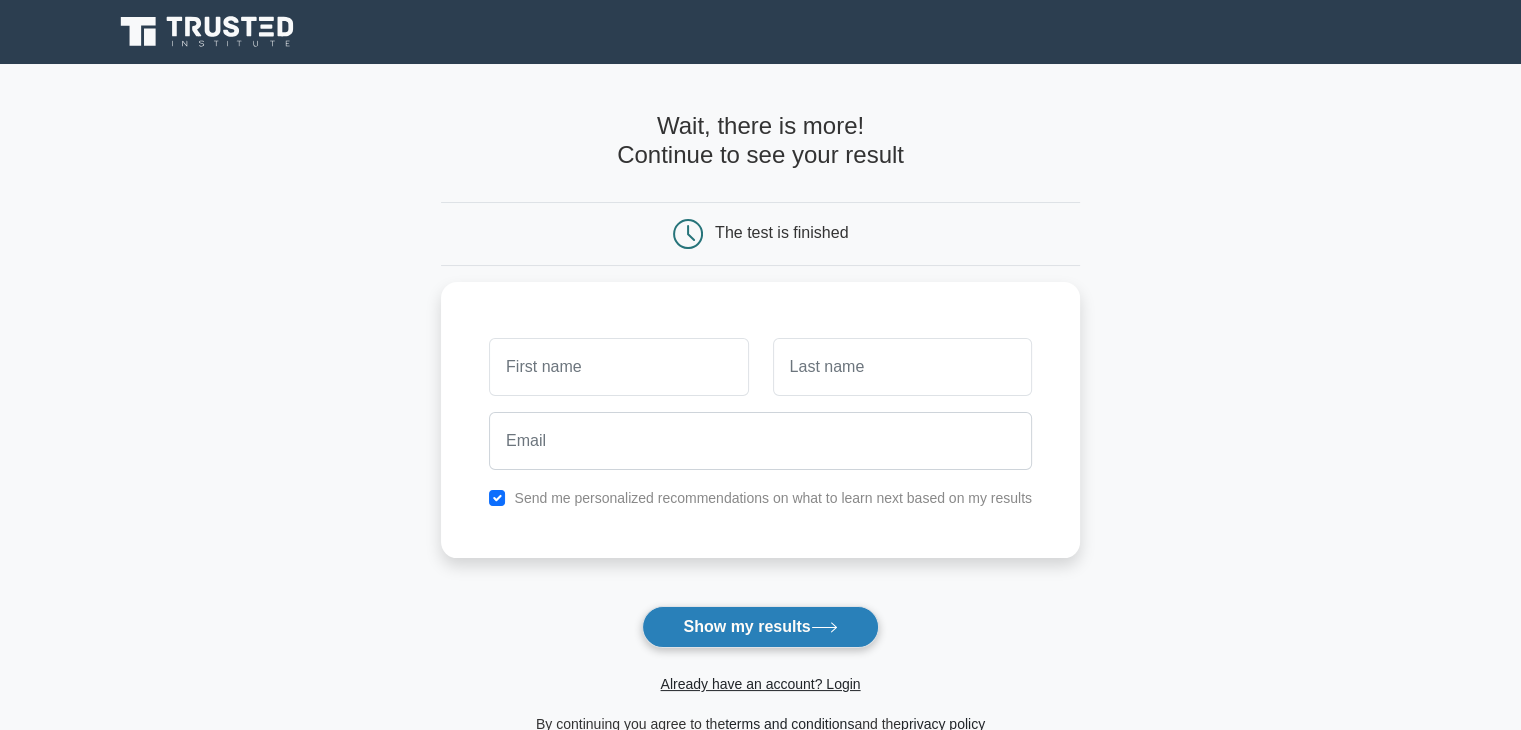 click on "Show my results" at bounding box center [760, 627] 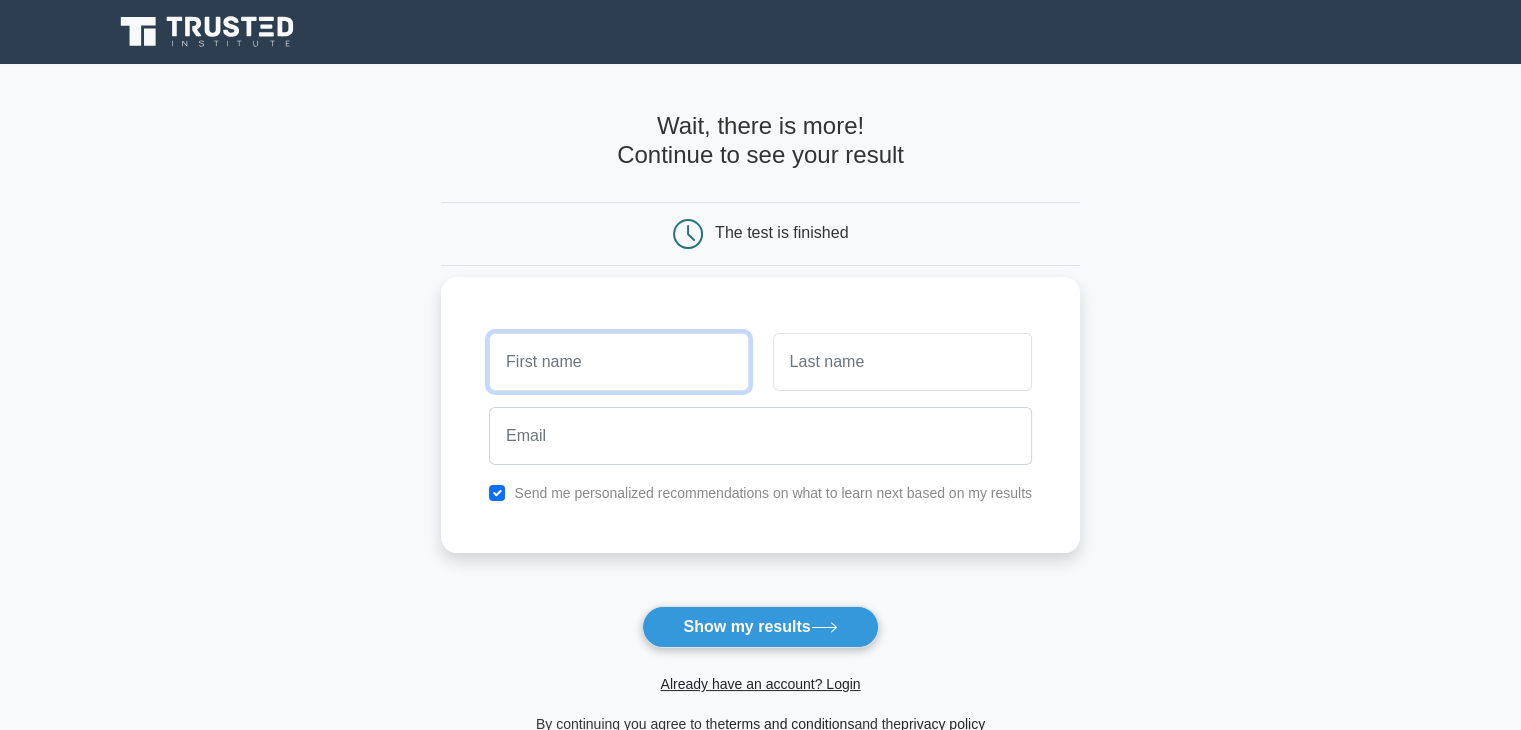 click at bounding box center [618, 362] 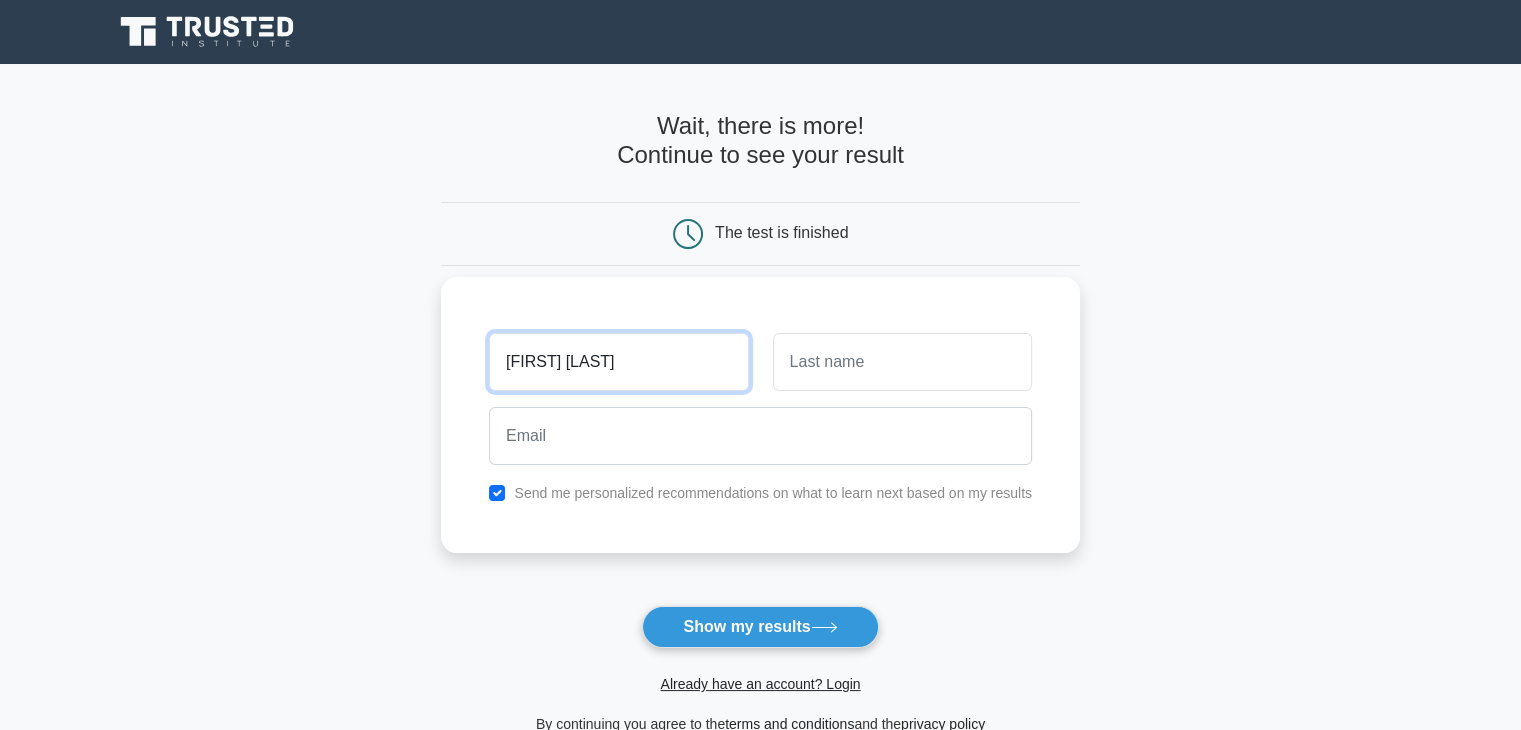 click on "Aryan Rajbhar" at bounding box center [618, 362] 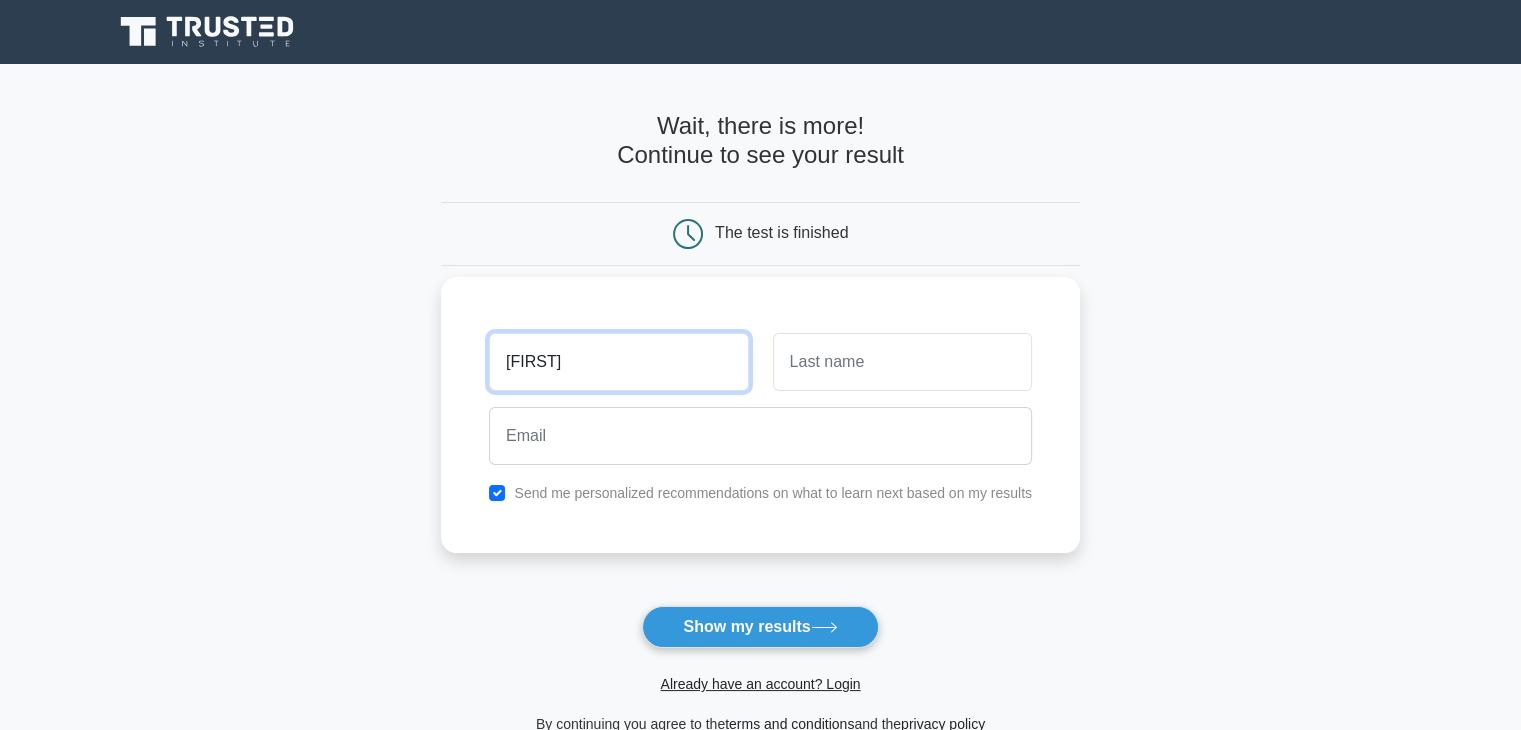 type on "[FIRST]" 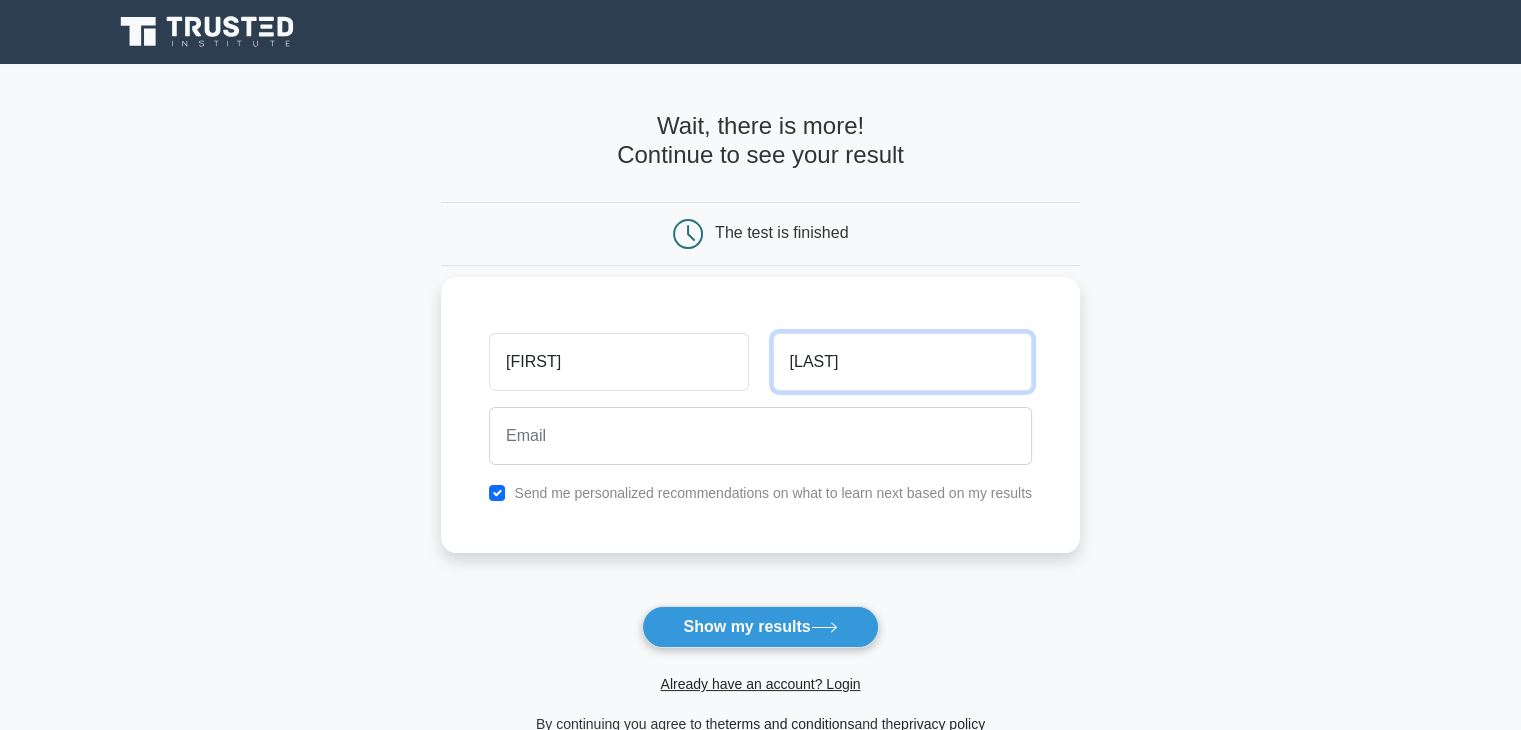 type on "Rajbhar" 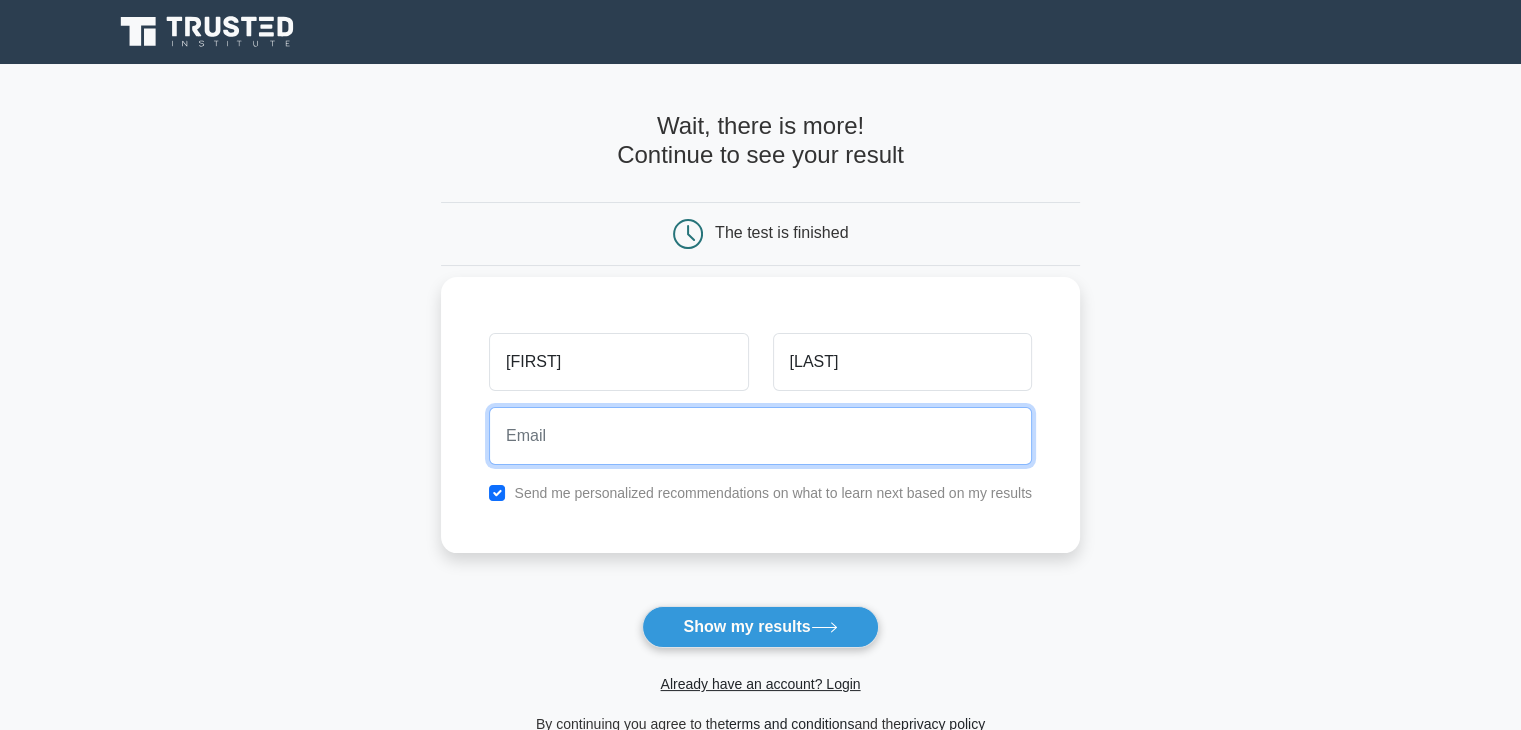 click at bounding box center (760, 436) 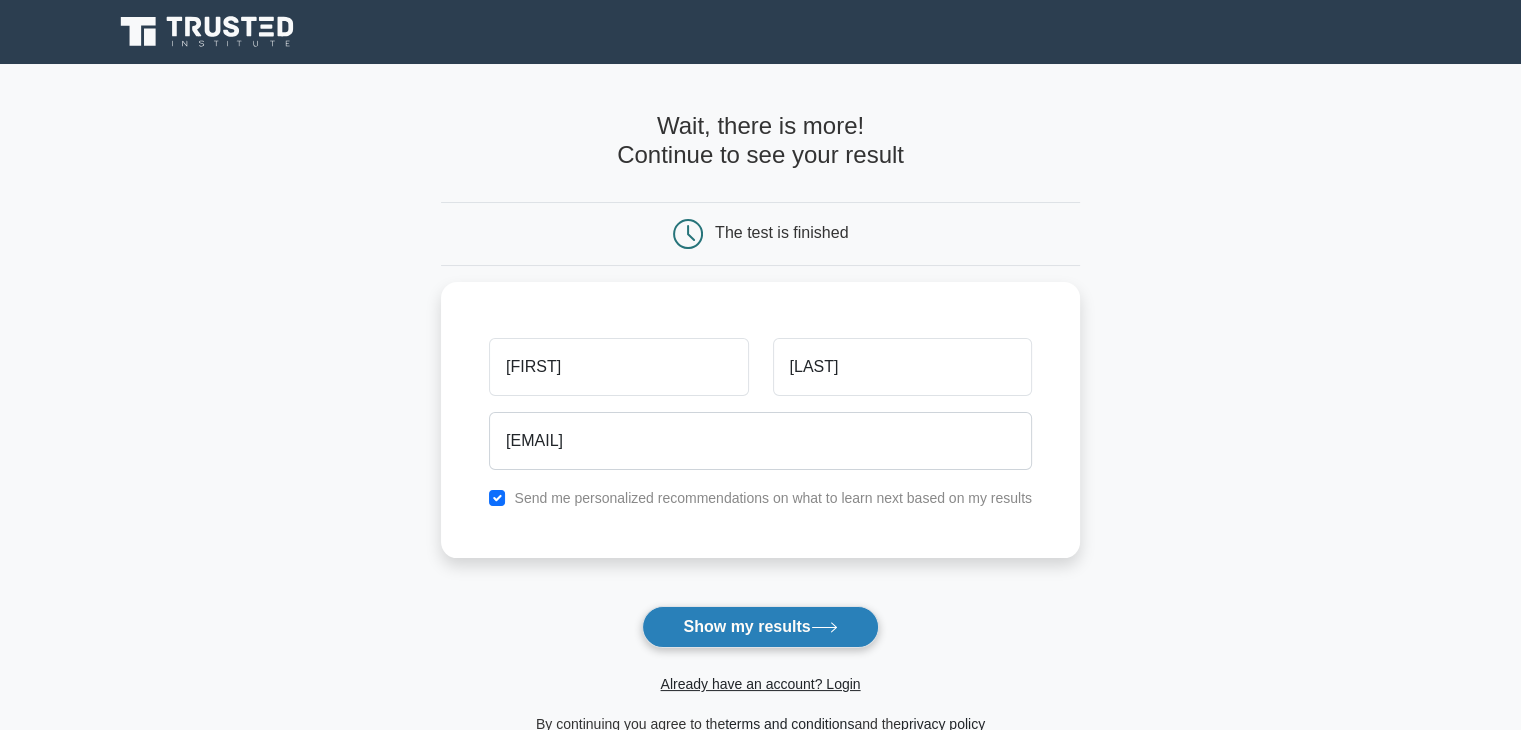 click on "Show my results" at bounding box center [760, 627] 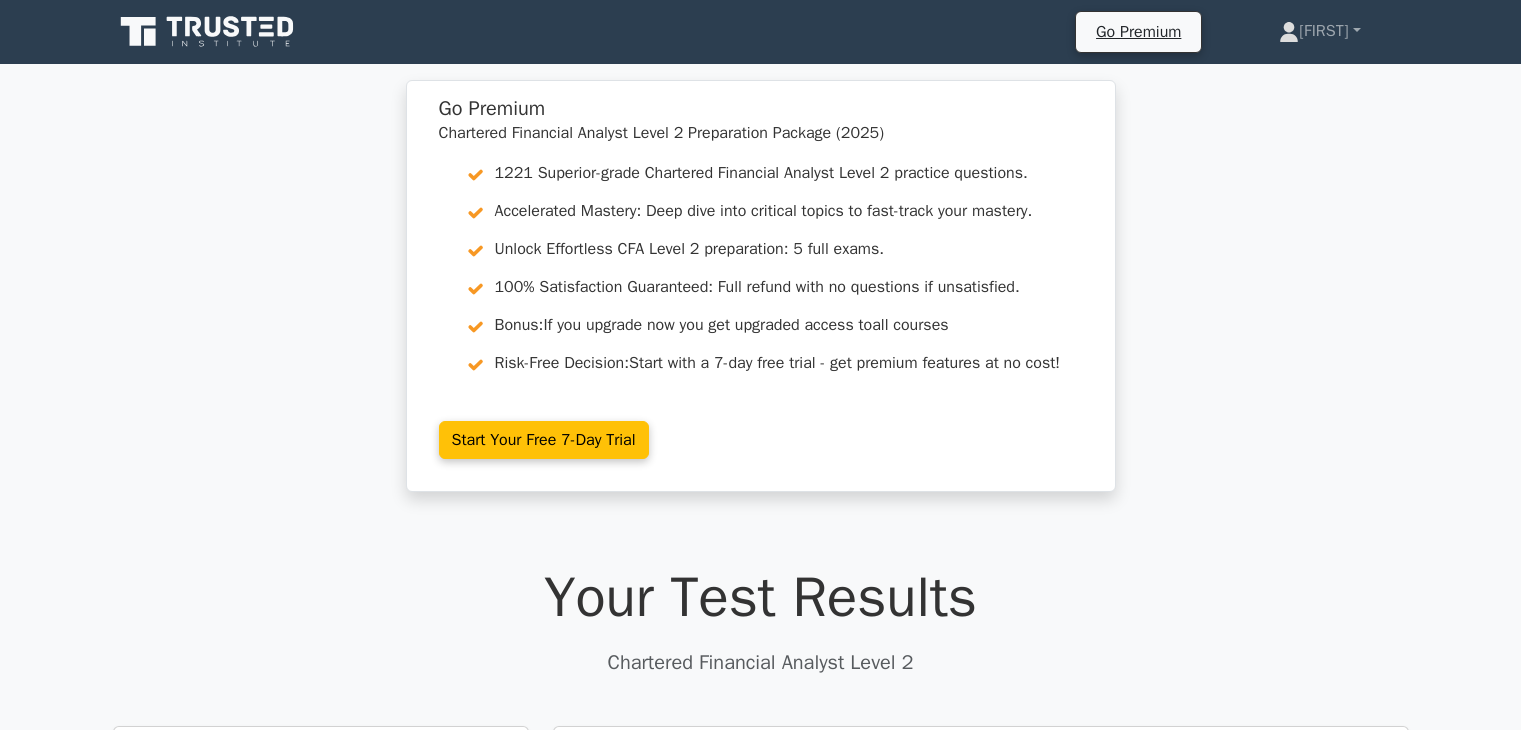 scroll, scrollTop: 0, scrollLeft: 0, axis: both 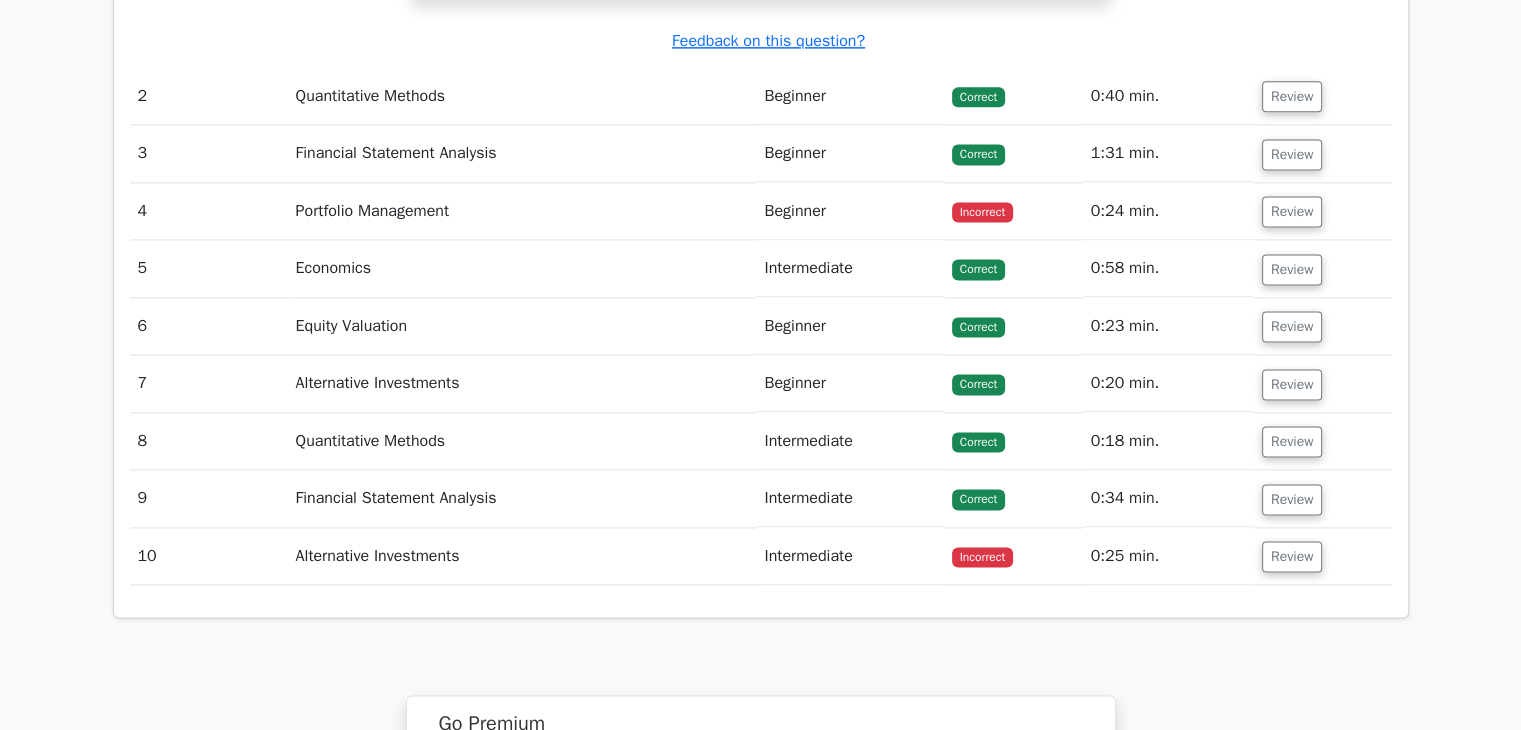 click on "Incorrect" at bounding box center [982, 212] 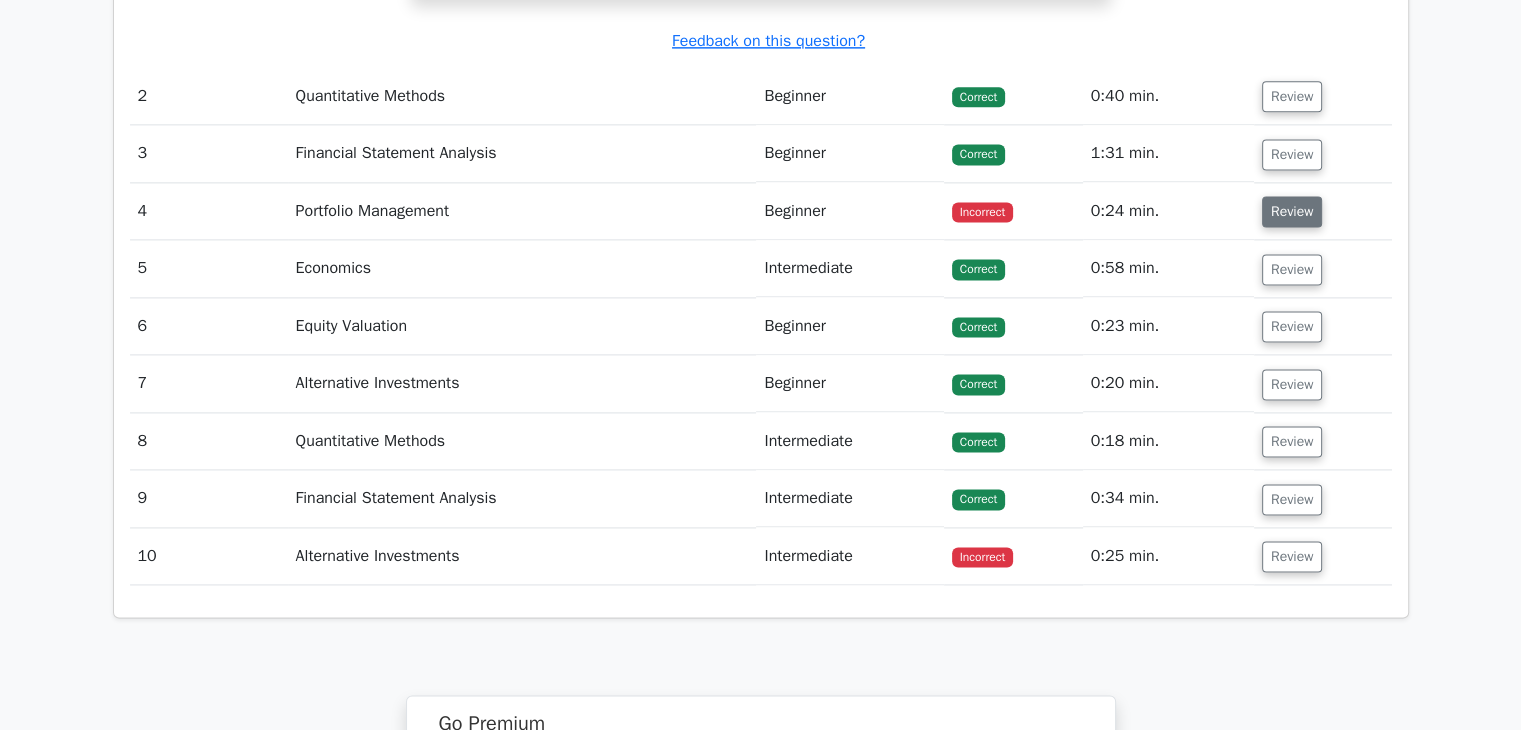 click on "Review" at bounding box center [1292, 211] 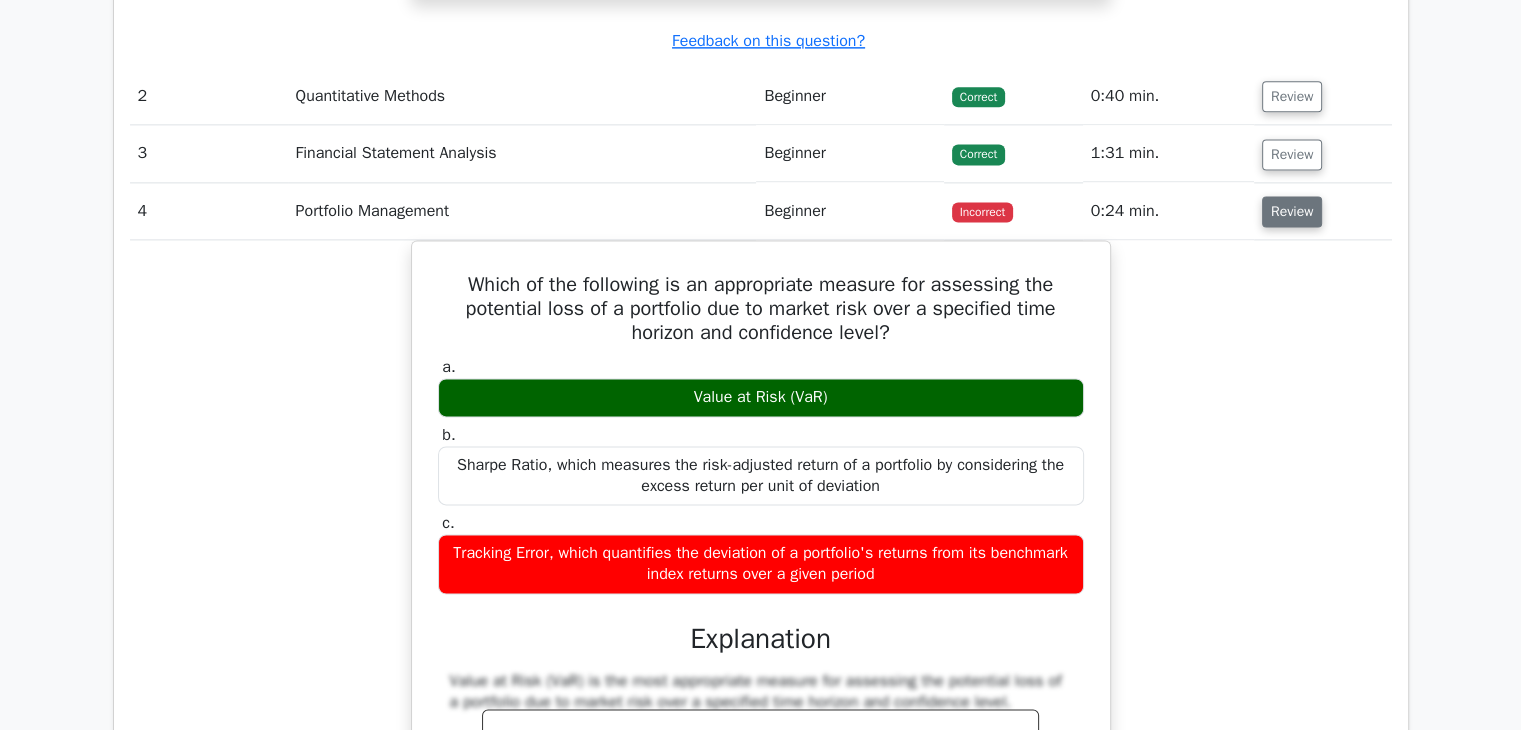 click on "Review" at bounding box center (1292, 211) 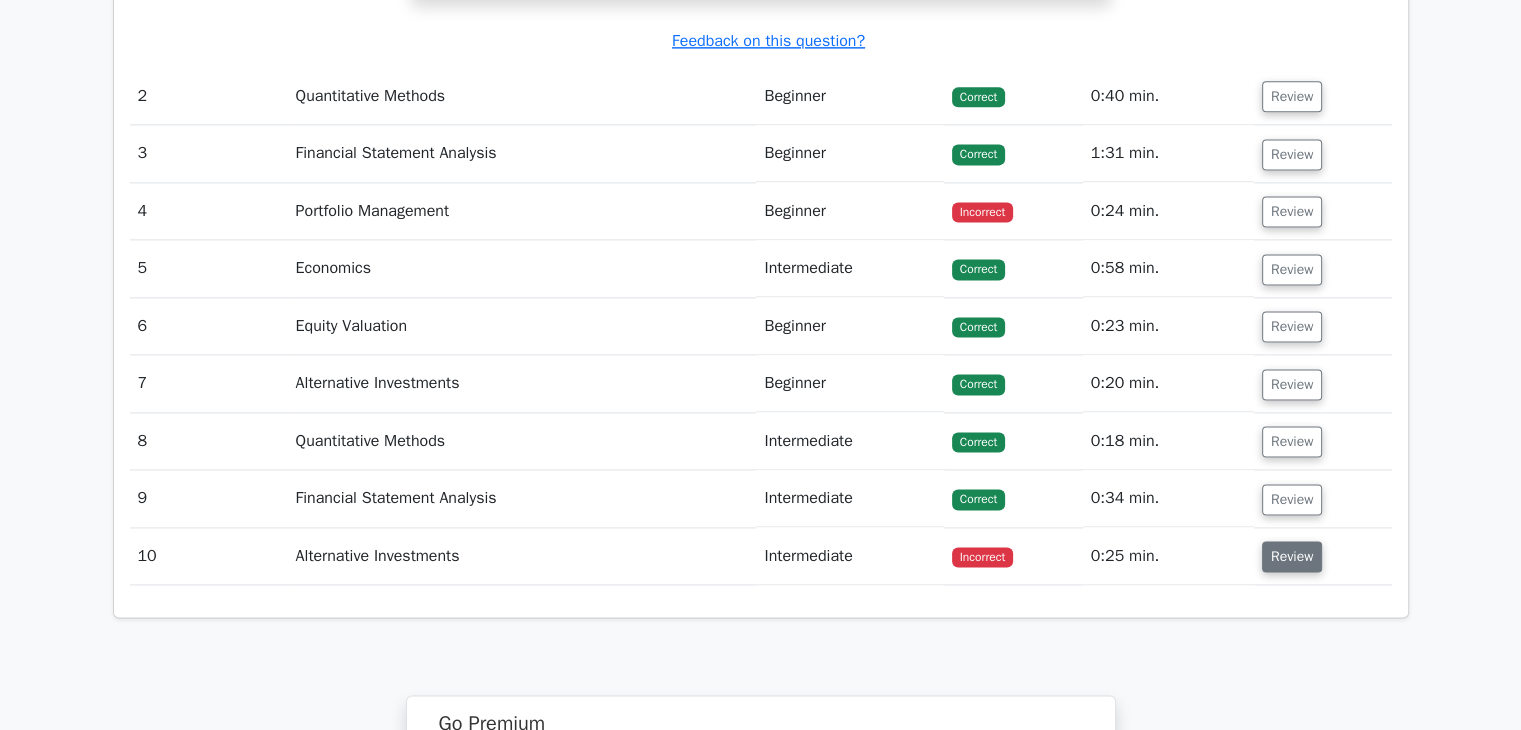 click on "Review" at bounding box center [1292, 556] 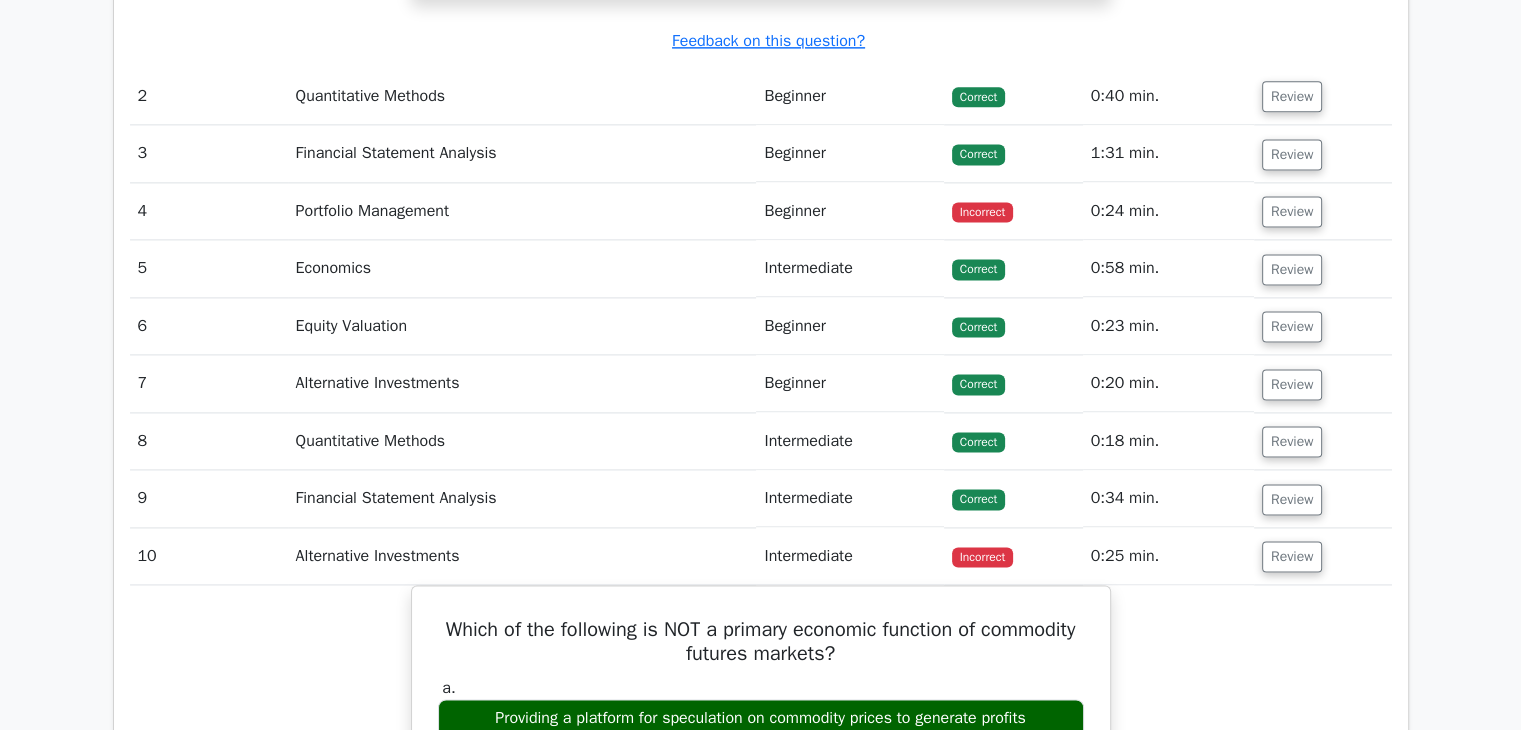 scroll, scrollTop: 2669, scrollLeft: 0, axis: vertical 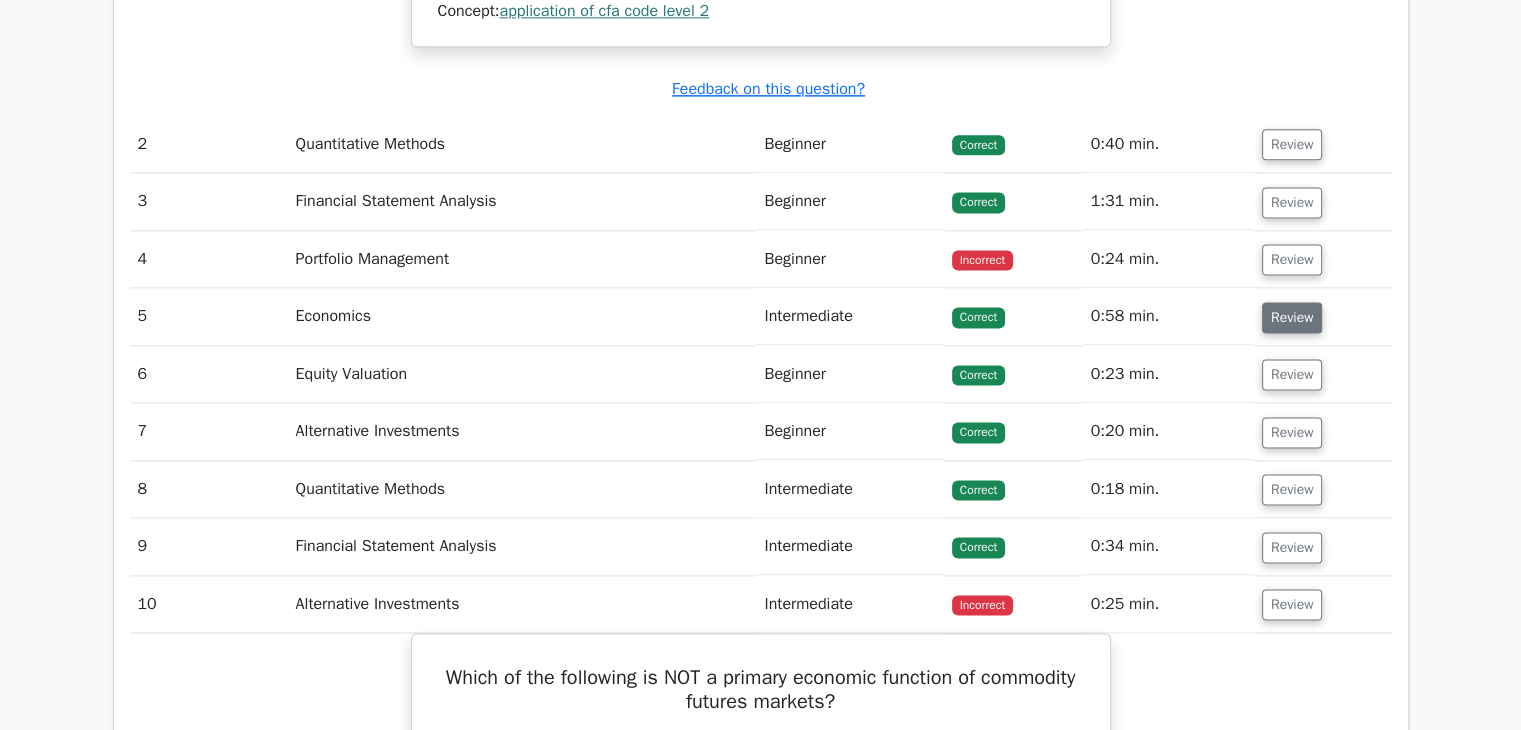 click on "Review" at bounding box center (1292, 317) 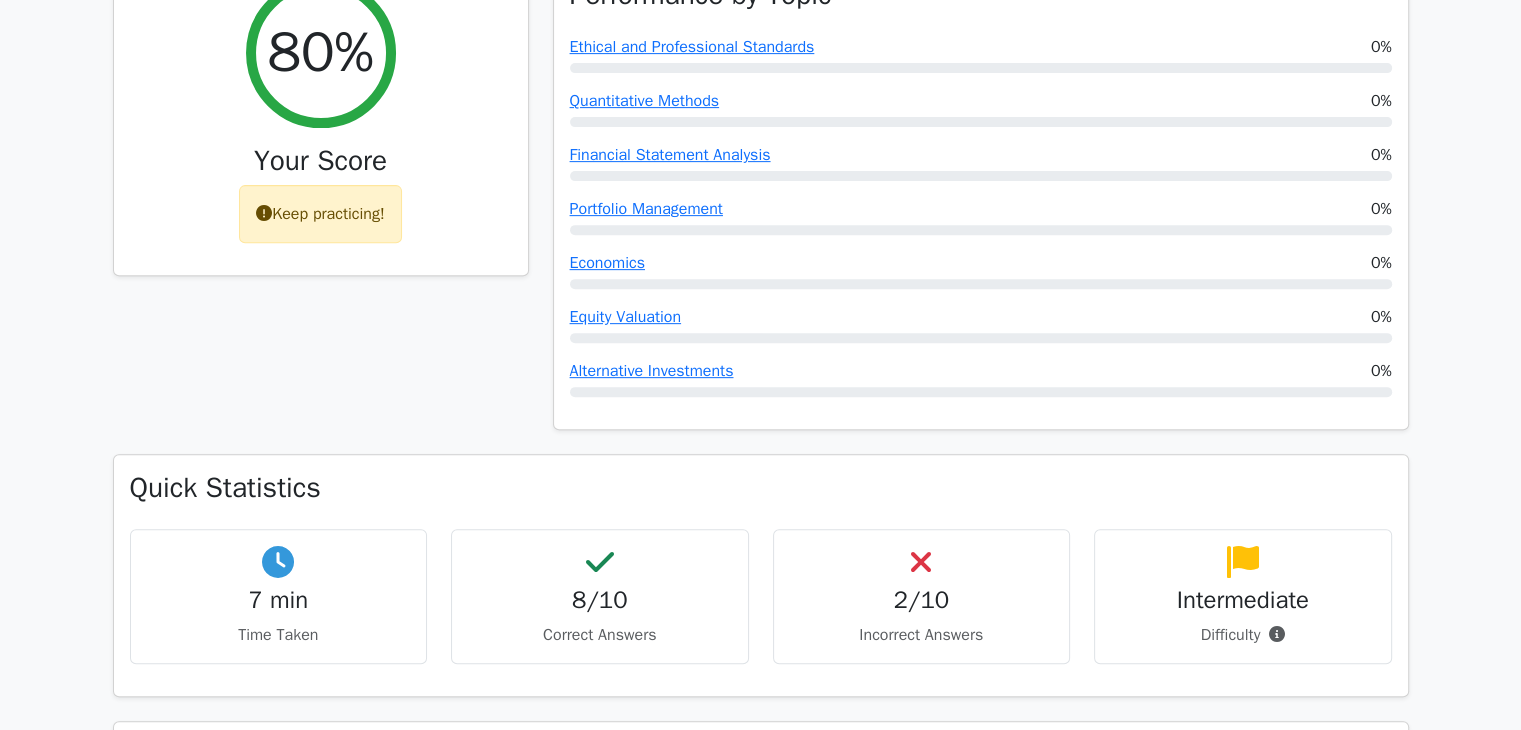 scroll, scrollTop: 42, scrollLeft: 0, axis: vertical 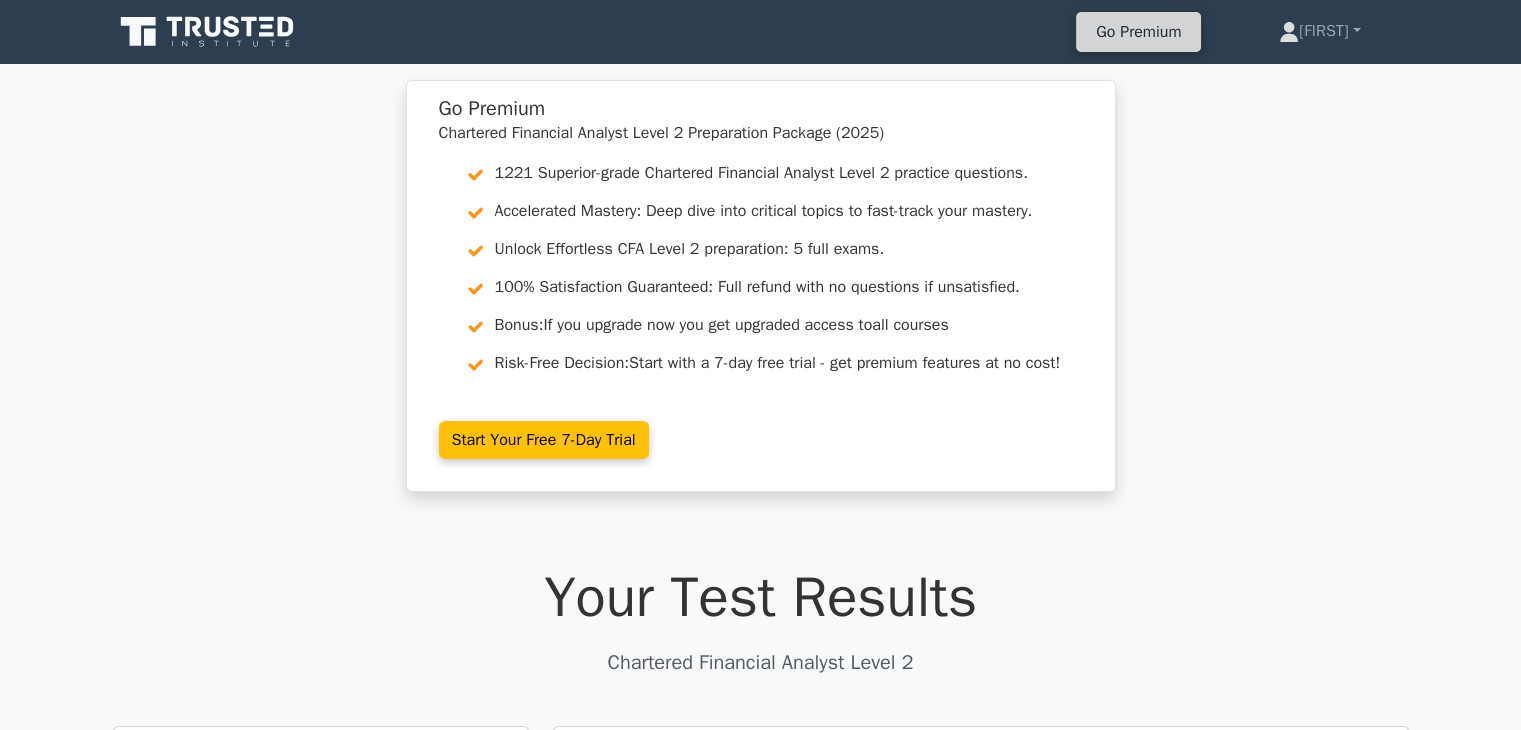 click on "Go Premium" at bounding box center [1138, 32] 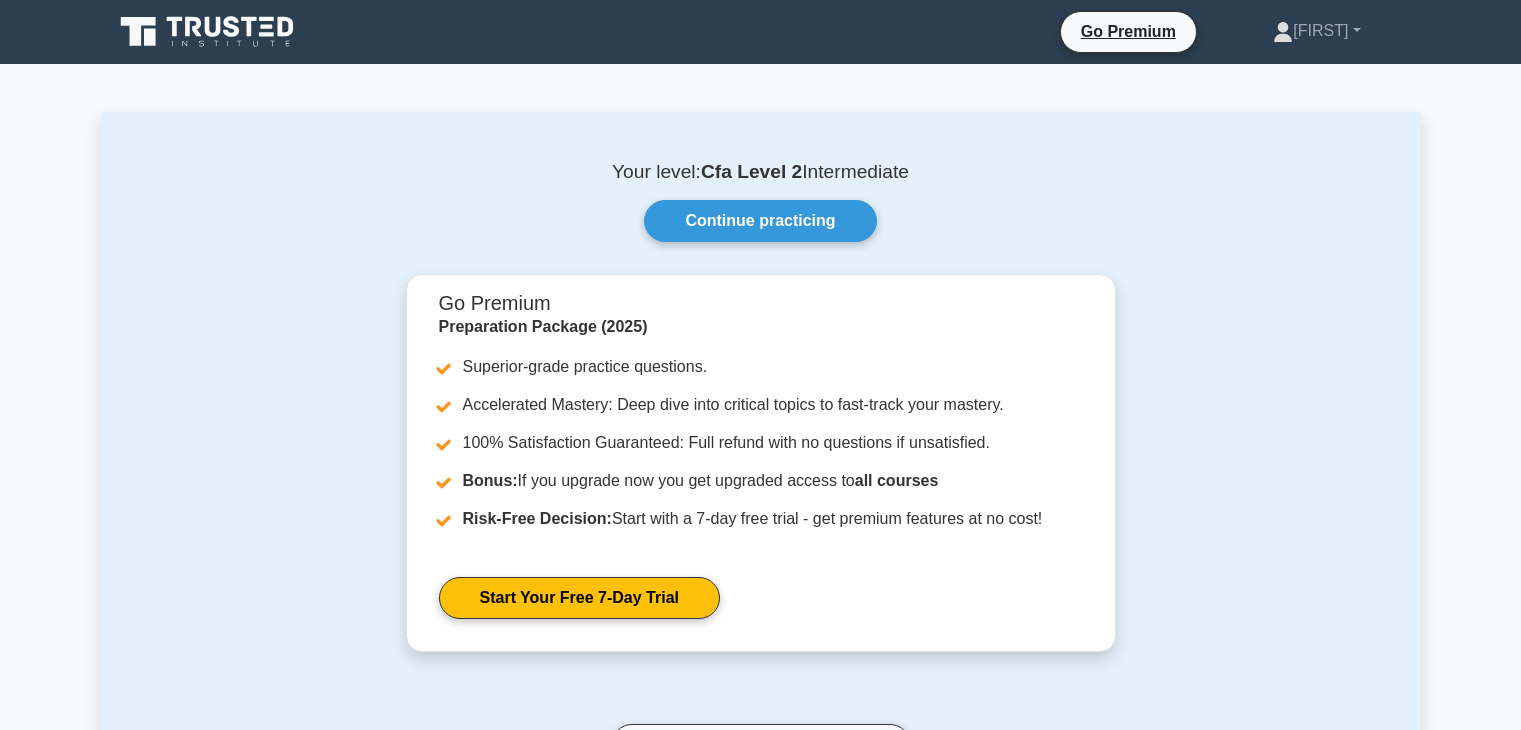 scroll, scrollTop: 0, scrollLeft: 0, axis: both 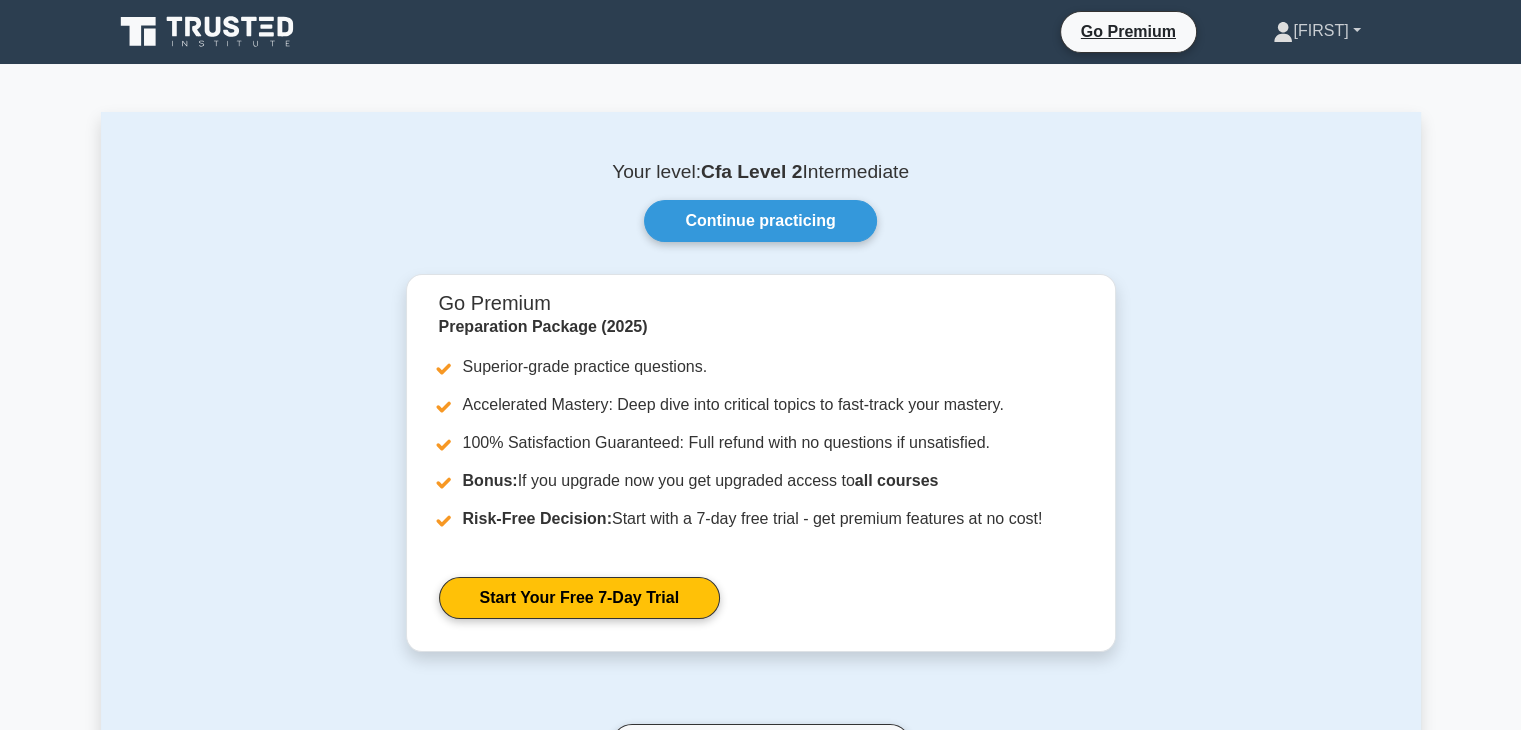 click on "[FIRST]" at bounding box center (1316, 31) 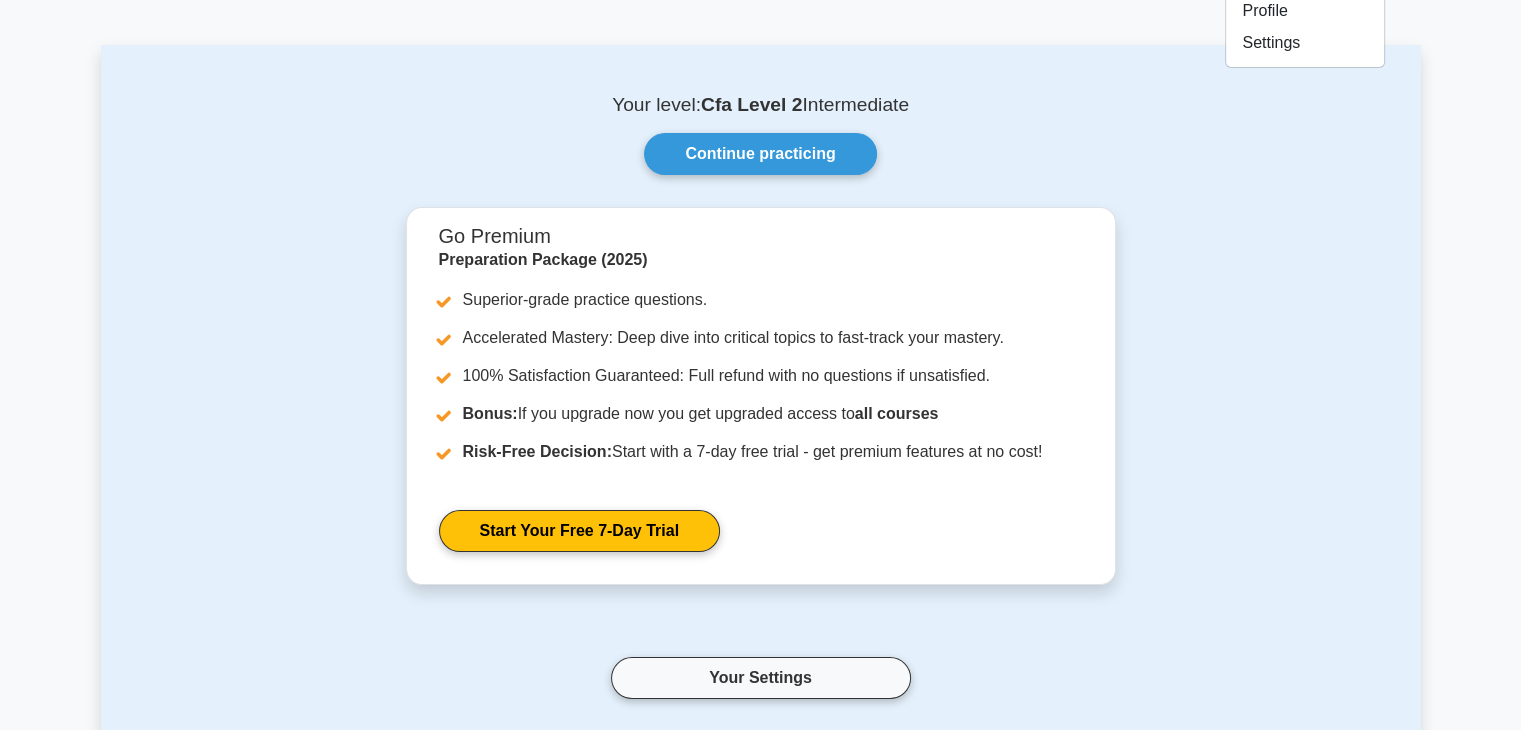 scroll, scrollTop: 0, scrollLeft: 0, axis: both 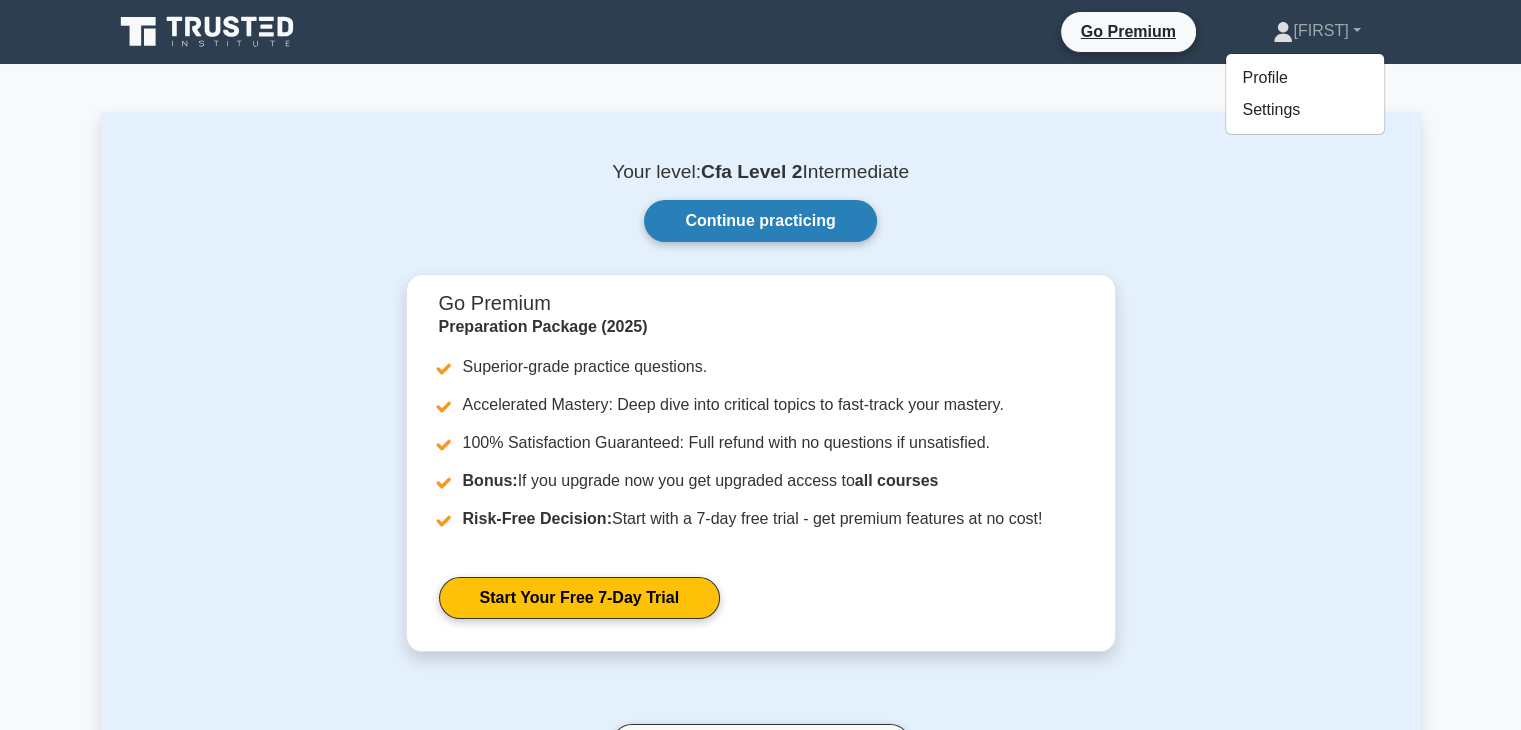 click on "Continue practicing" at bounding box center (760, 221) 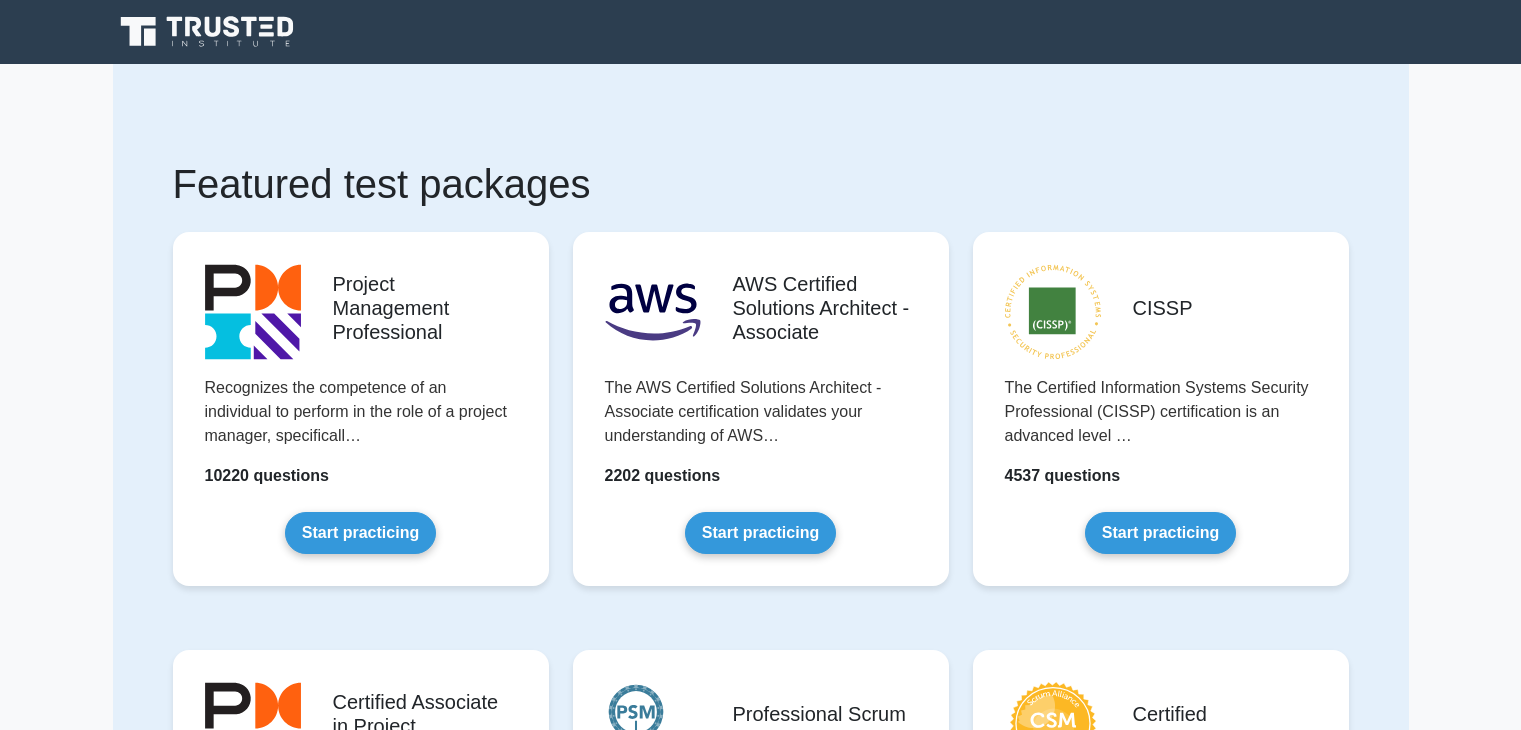 scroll, scrollTop: 0, scrollLeft: 0, axis: both 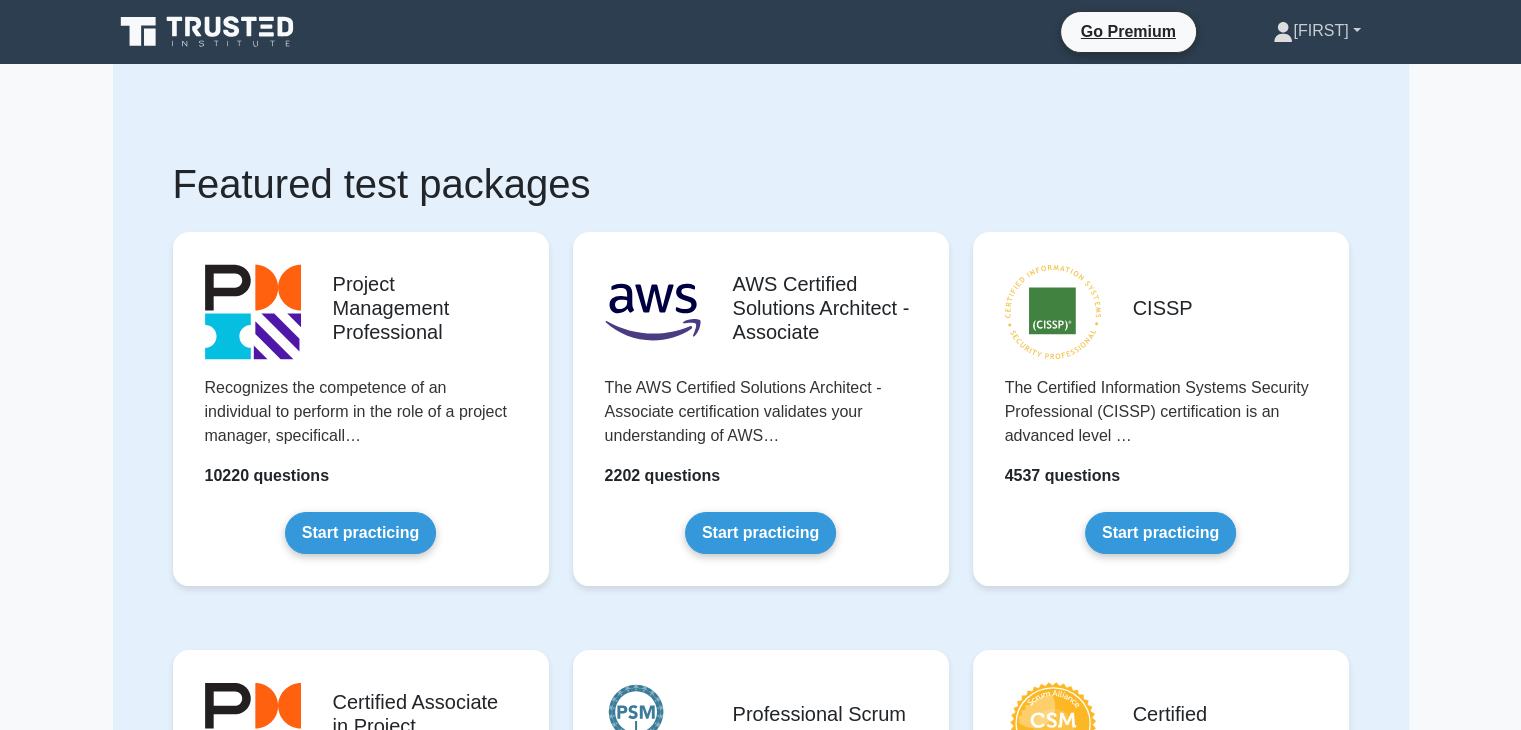 click on "[FIRST]" at bounding box center [1316, 31] 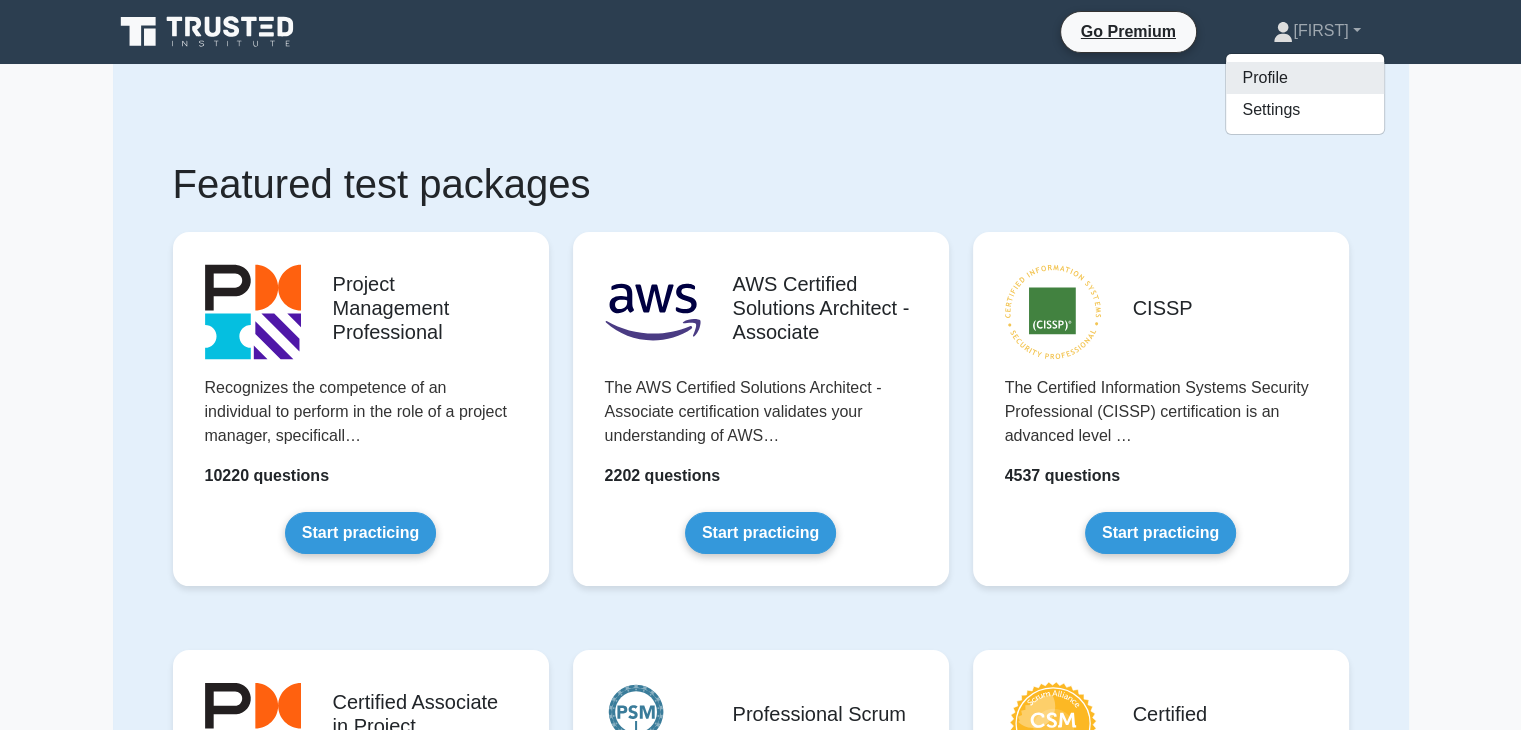 click on "Profile" at bounding box center (1305, 78) 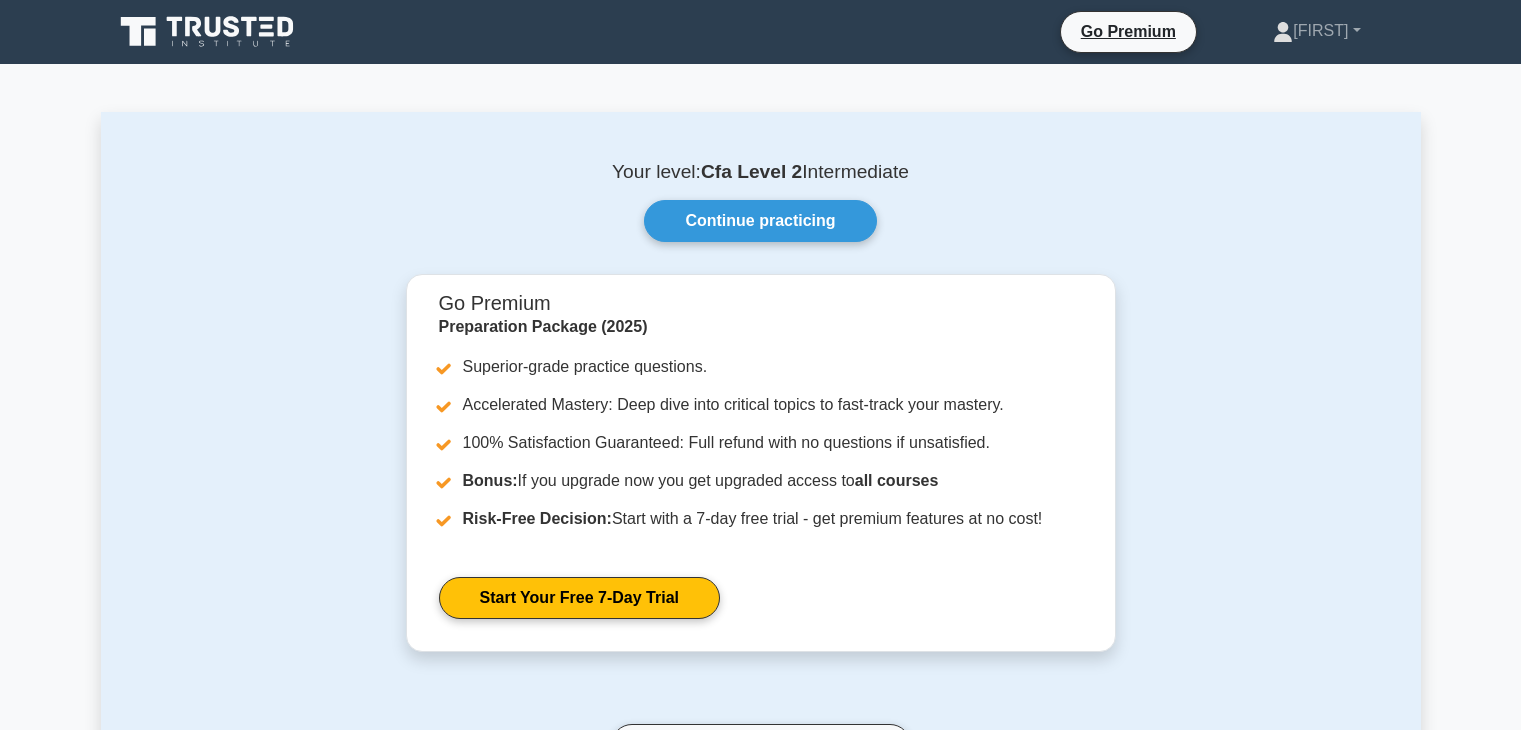 scroll, scrollTop: 0, scrollLeft: 0, axis: both 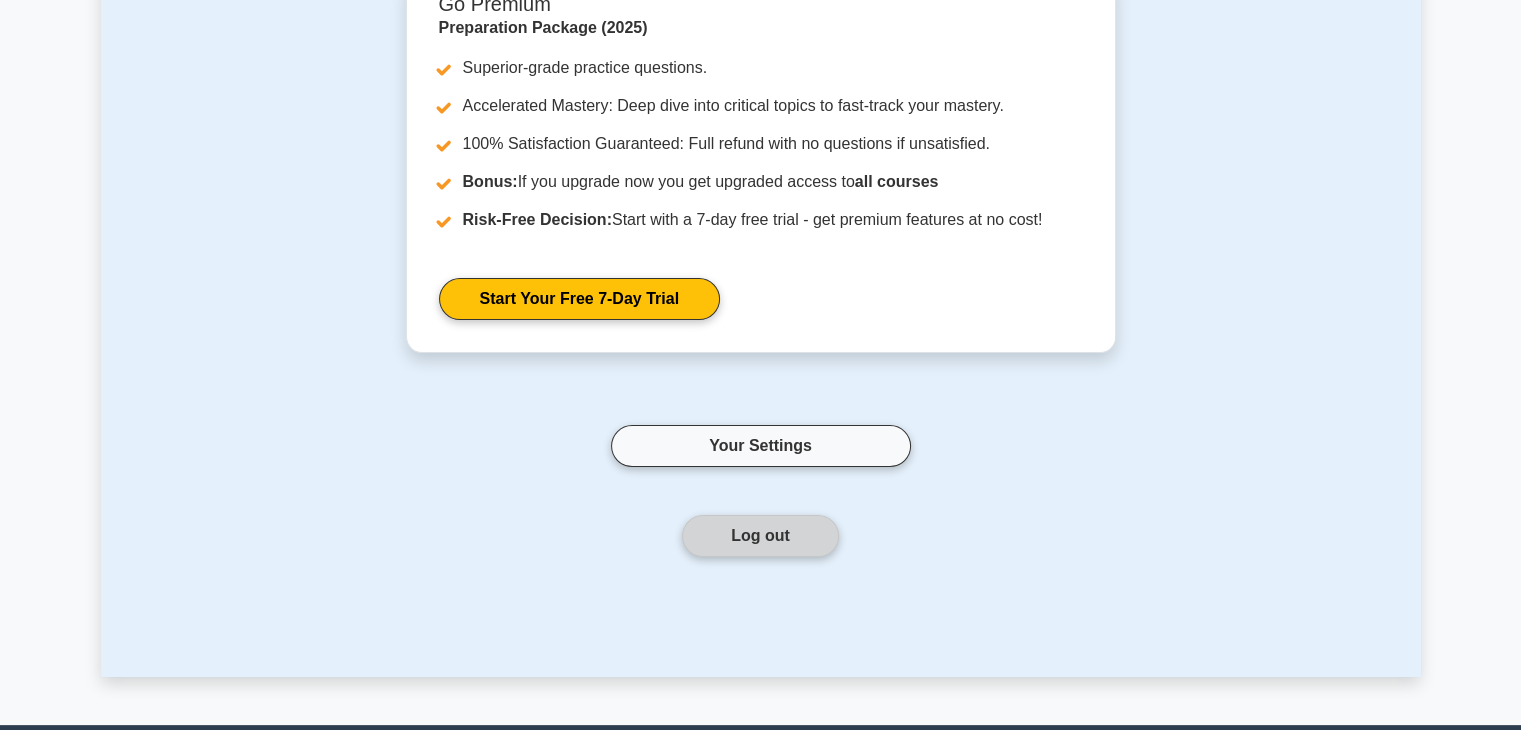 click on "Log out" at bounding box center (760, 536) 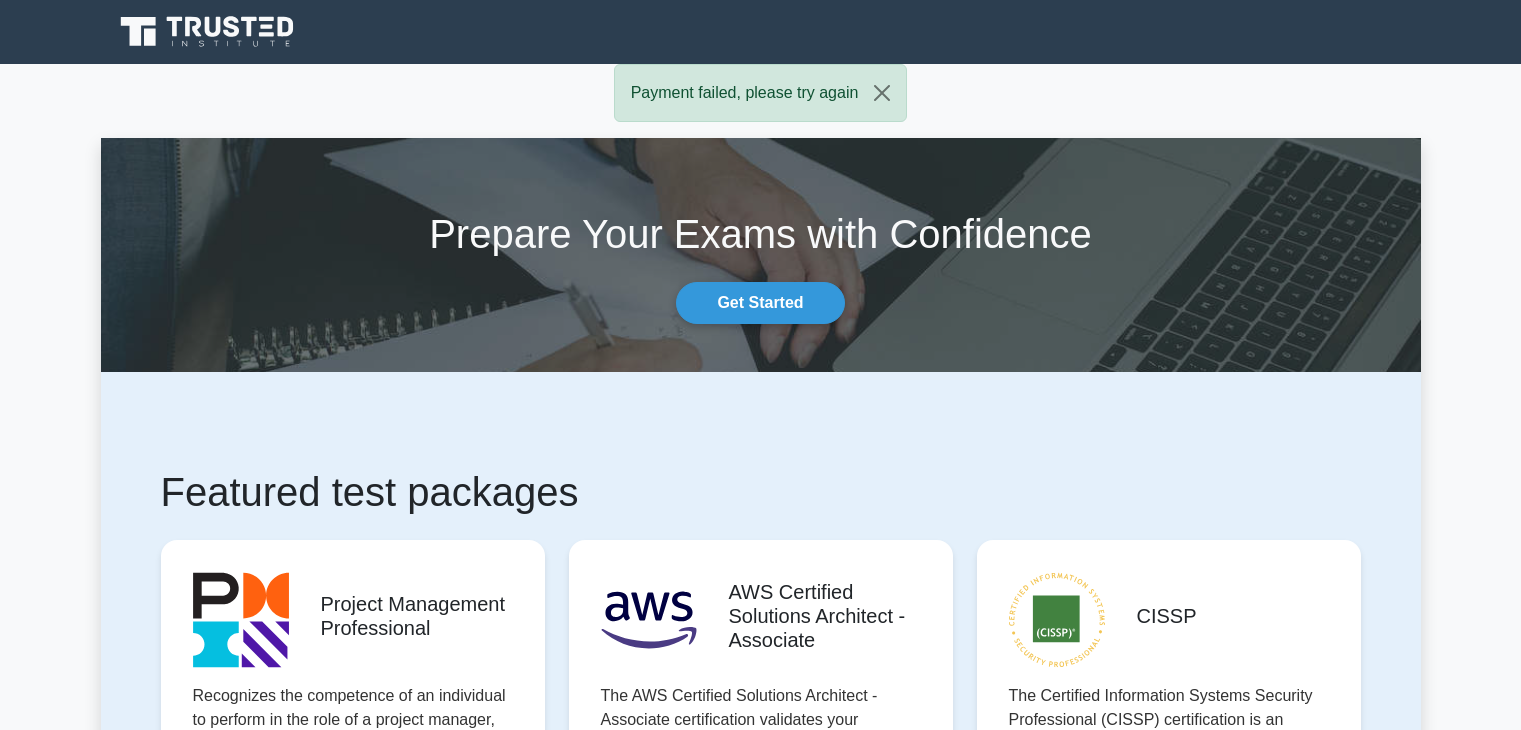 scroll, scrollTop: 0, scrollLeft: 0, axis: both 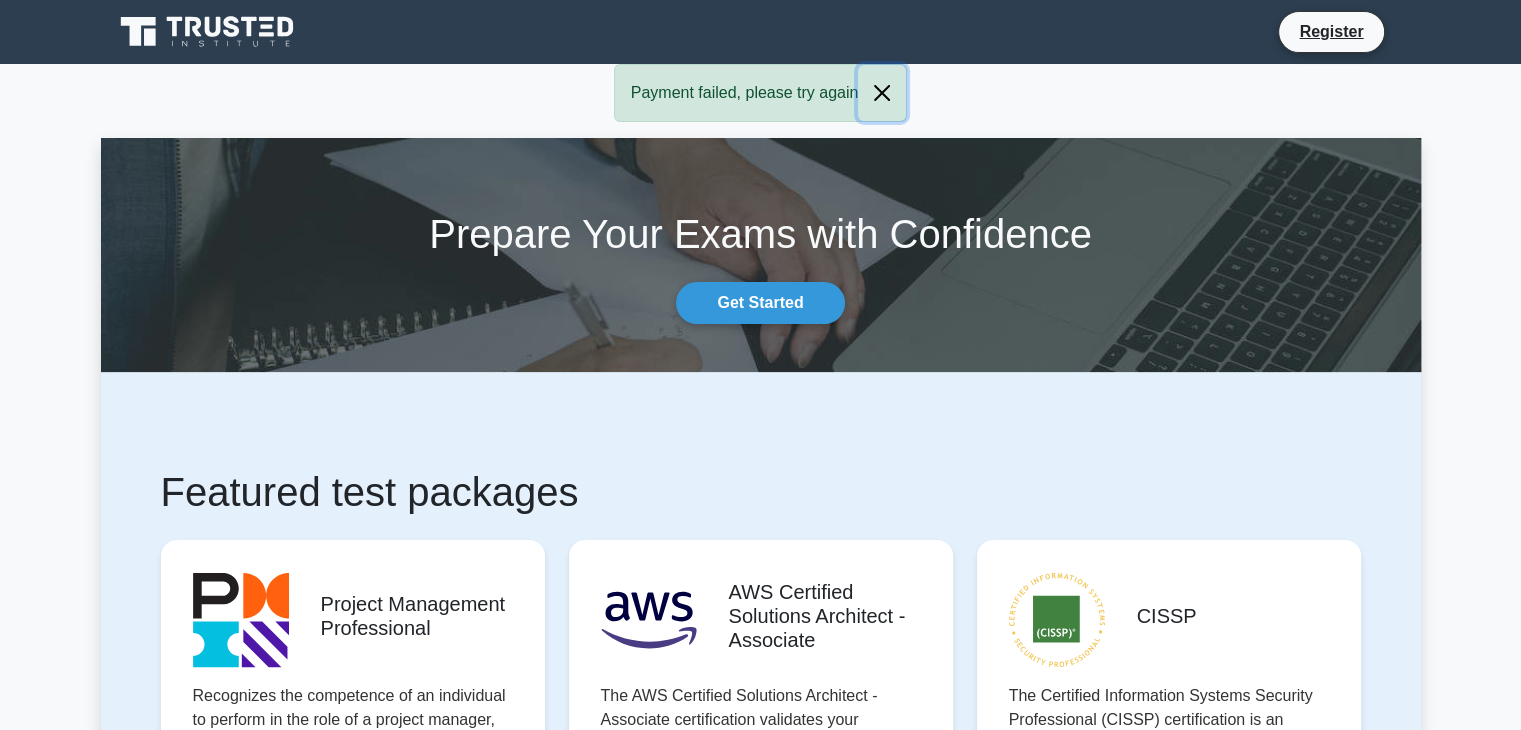 click at bounding box center [882, 93] 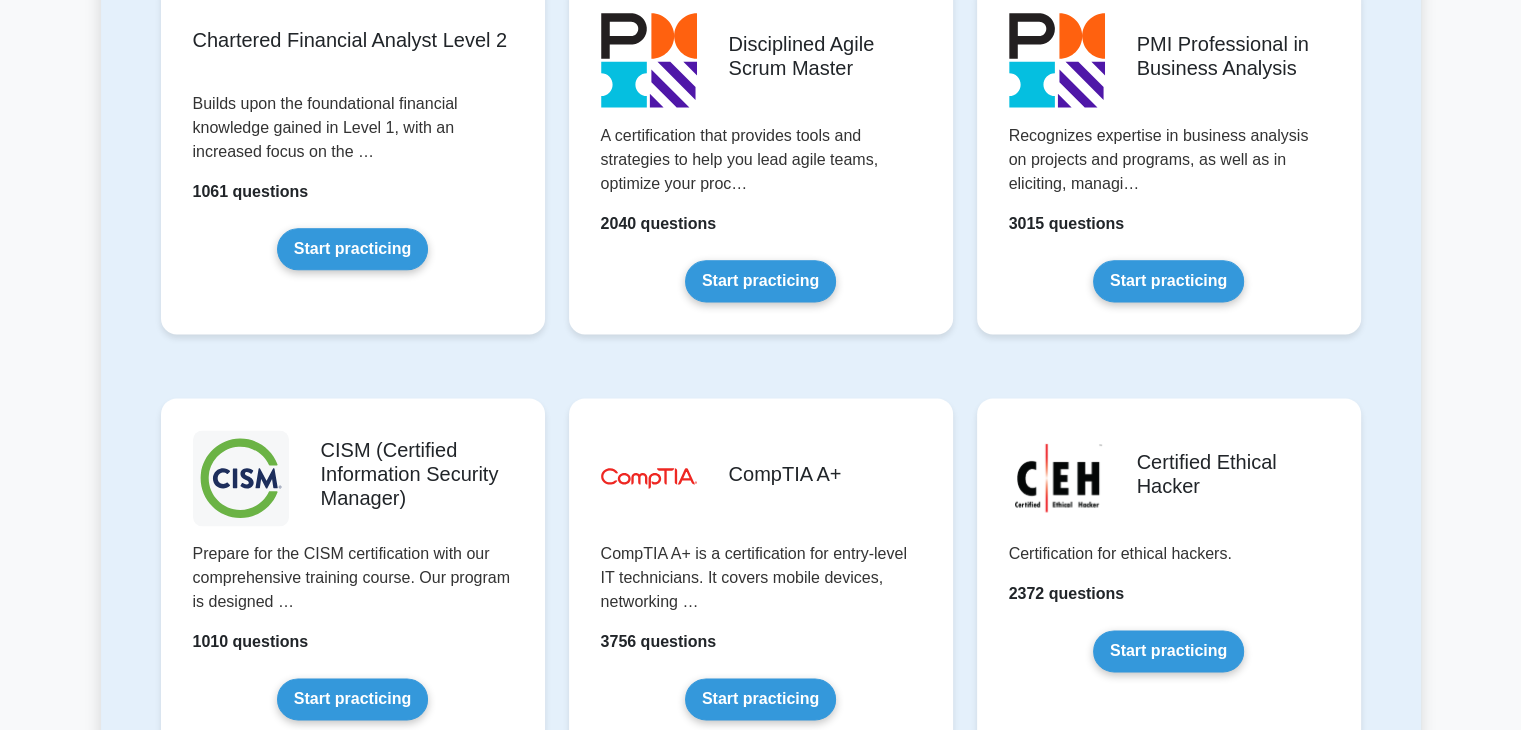 scroll, scrollTop: 0, scrollLeft: 0, axis: both 